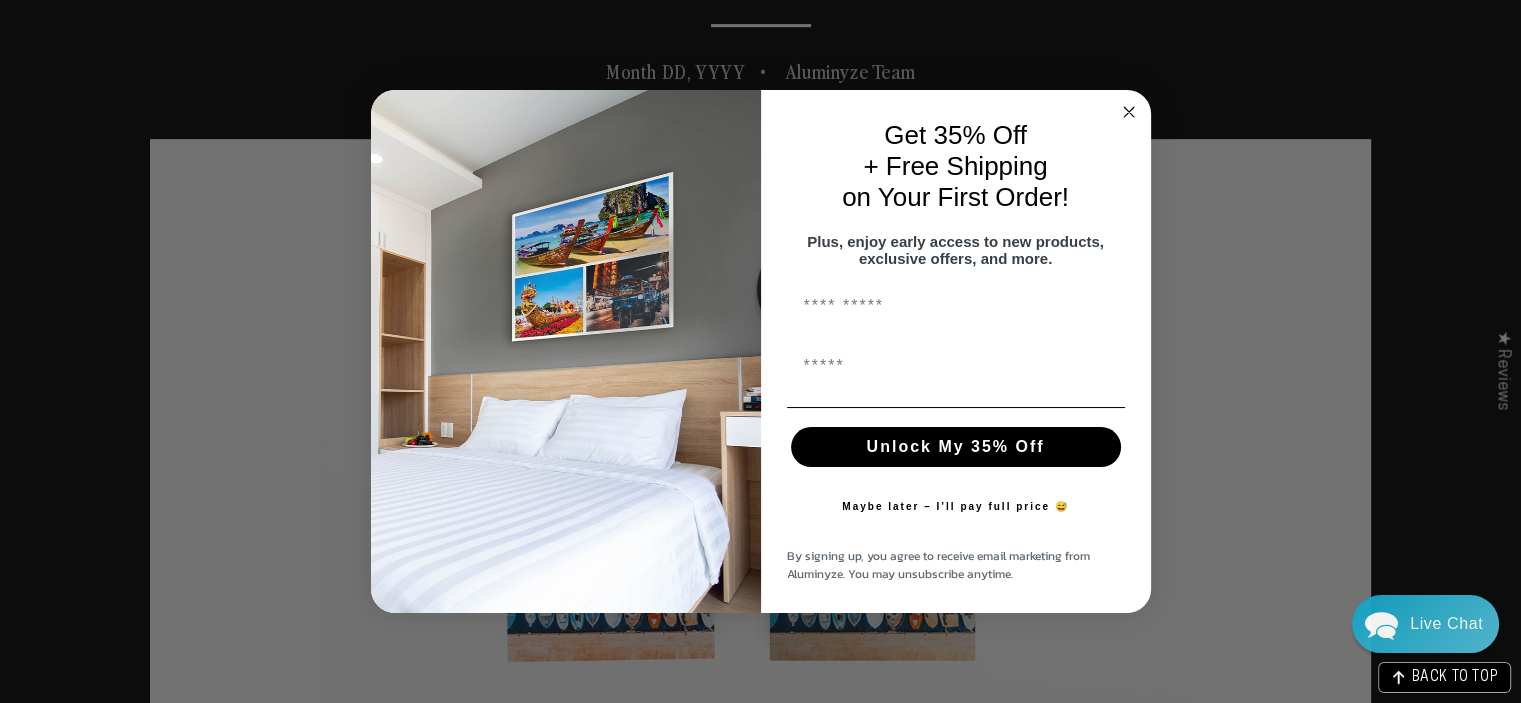 scroll, scrollTop: 920, scrollLeft: 0, axis: vertical 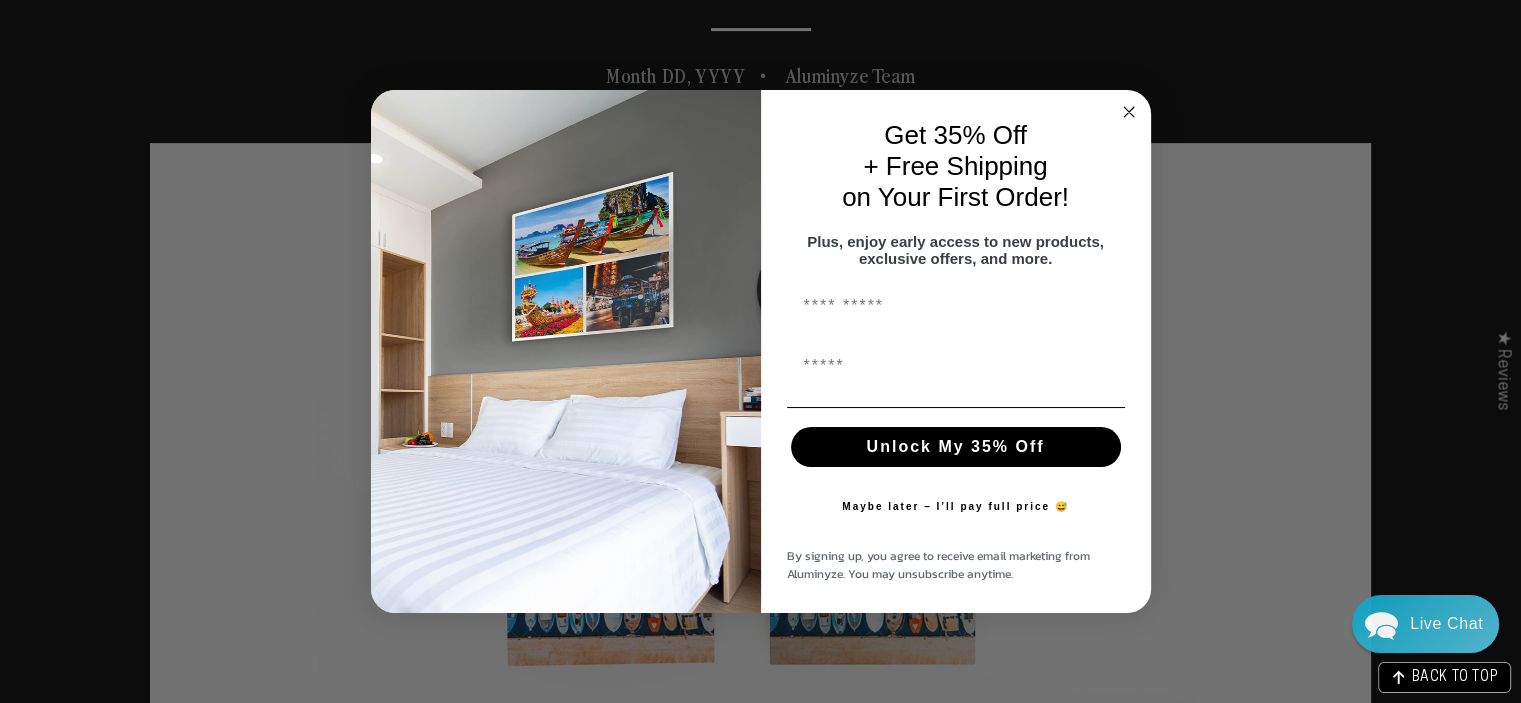 click 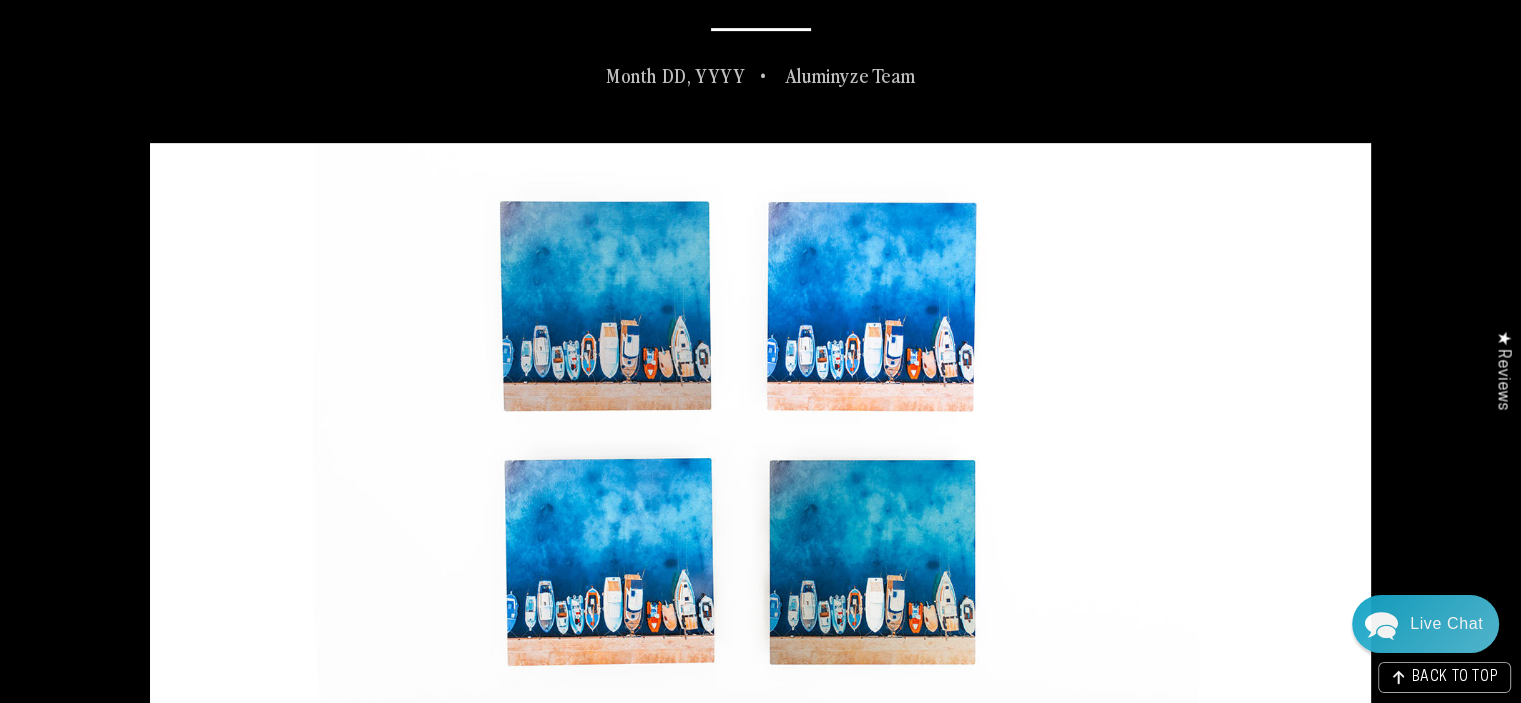 click at bounding box center [760, 441] 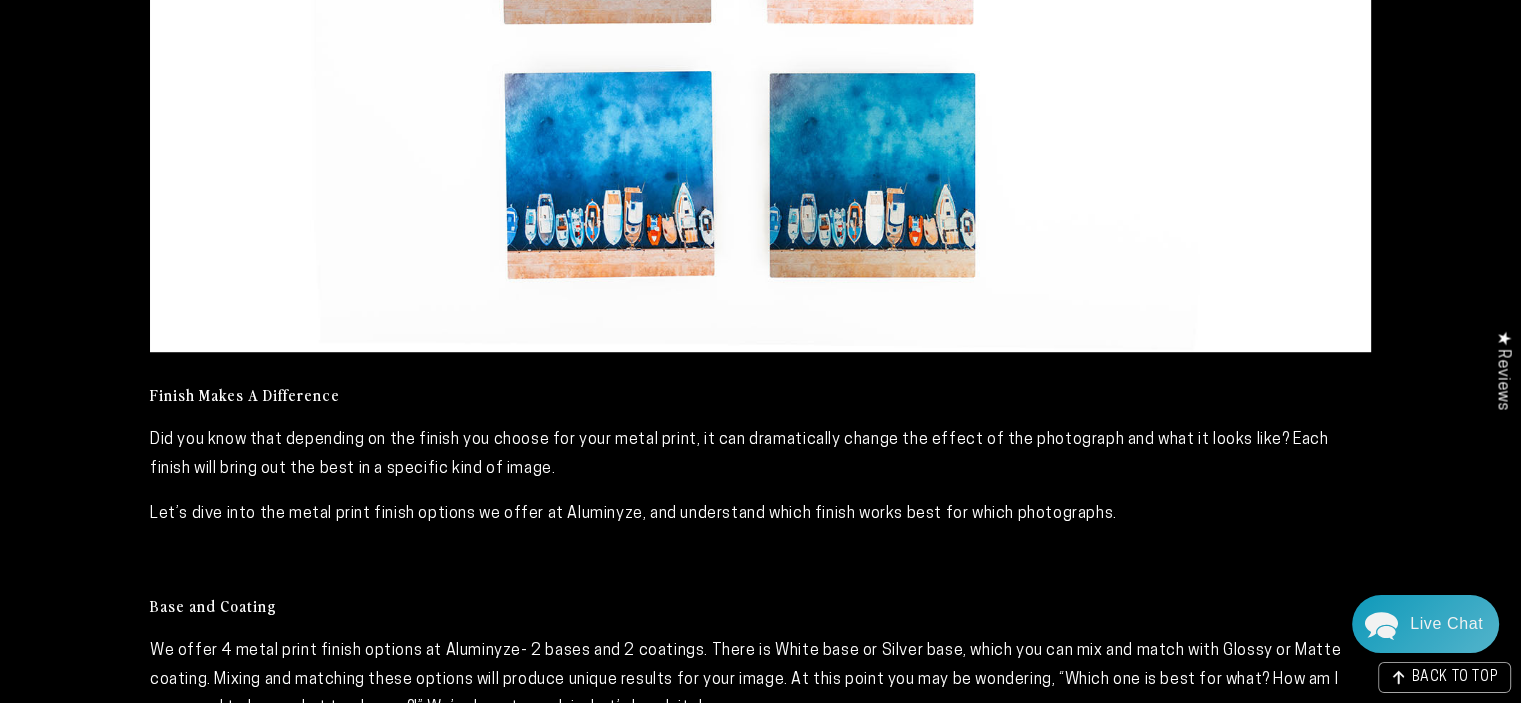 scroll, scrollTop: 1333, scrollLeft: 0, axis: vertical 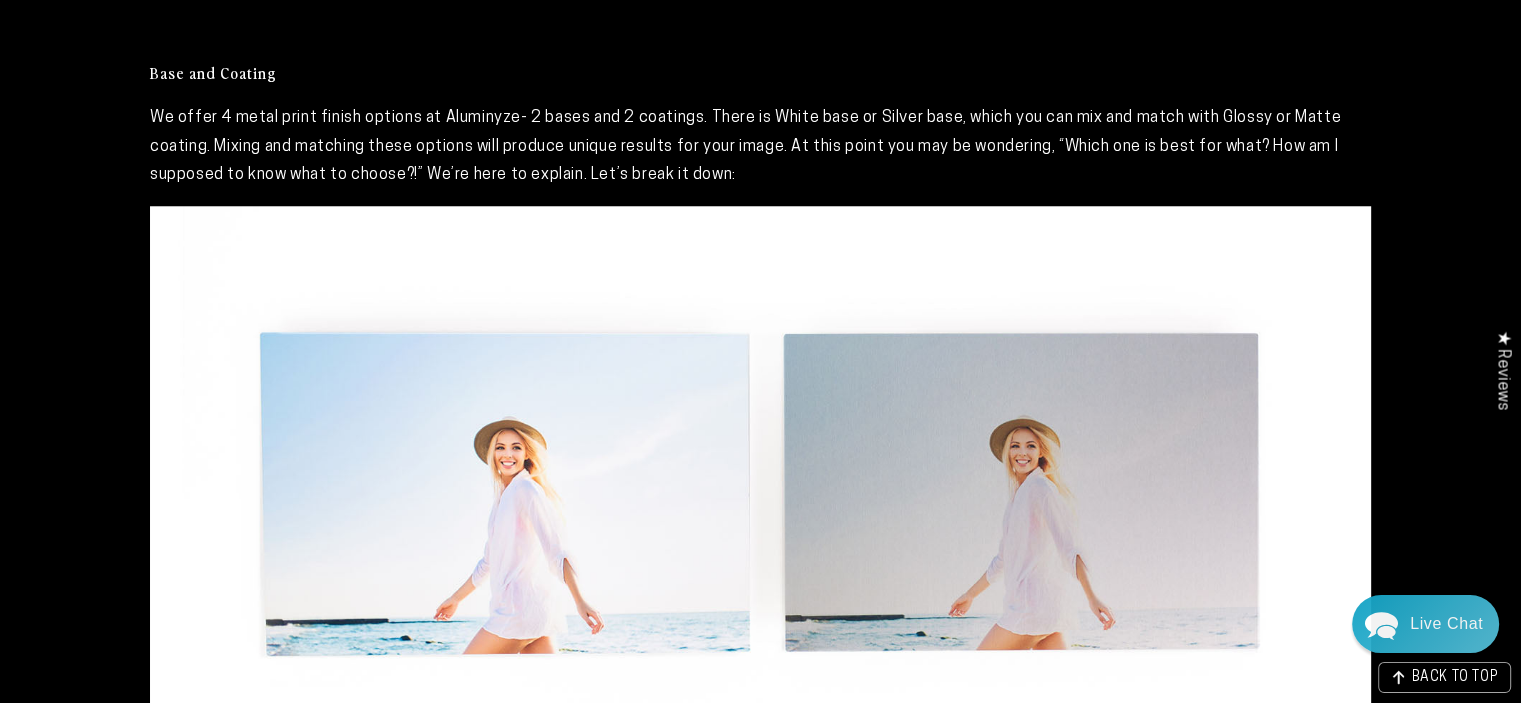 click on "We offer 4 metal print finish options at Aluminyze- 2 bases and 2 coatings. There is White base or Silver base, which you can mix and match with Glossy or Matte coating. Mixing and matching these options will produce unique results for your image. At this point you may be wondering, “Which one is best for what? How am I supposed to know what to choose?!” We’re here to explain. Let’s break it down:" at bounding box center [760, 147] 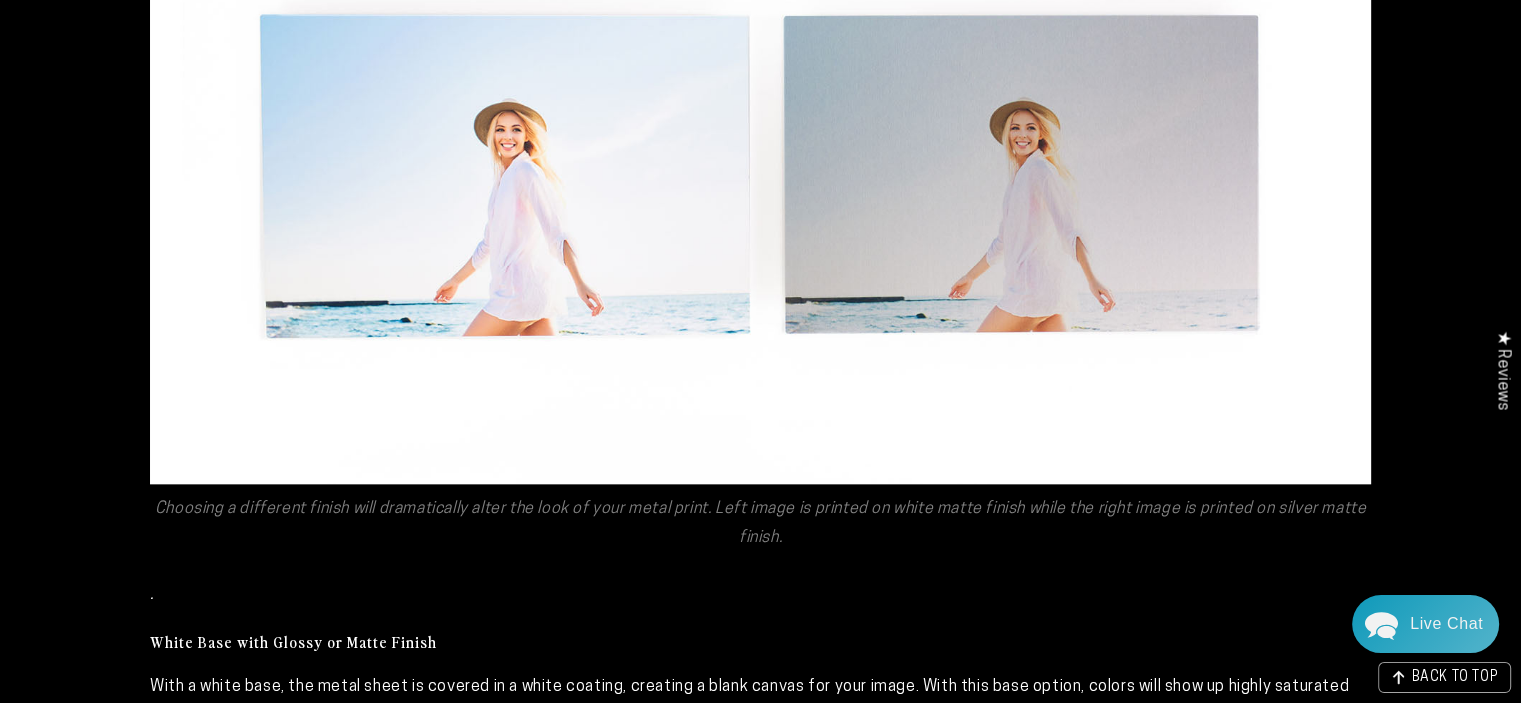 scroll, scrollTop: 2120, scrollLeft: 0, axis: vertical 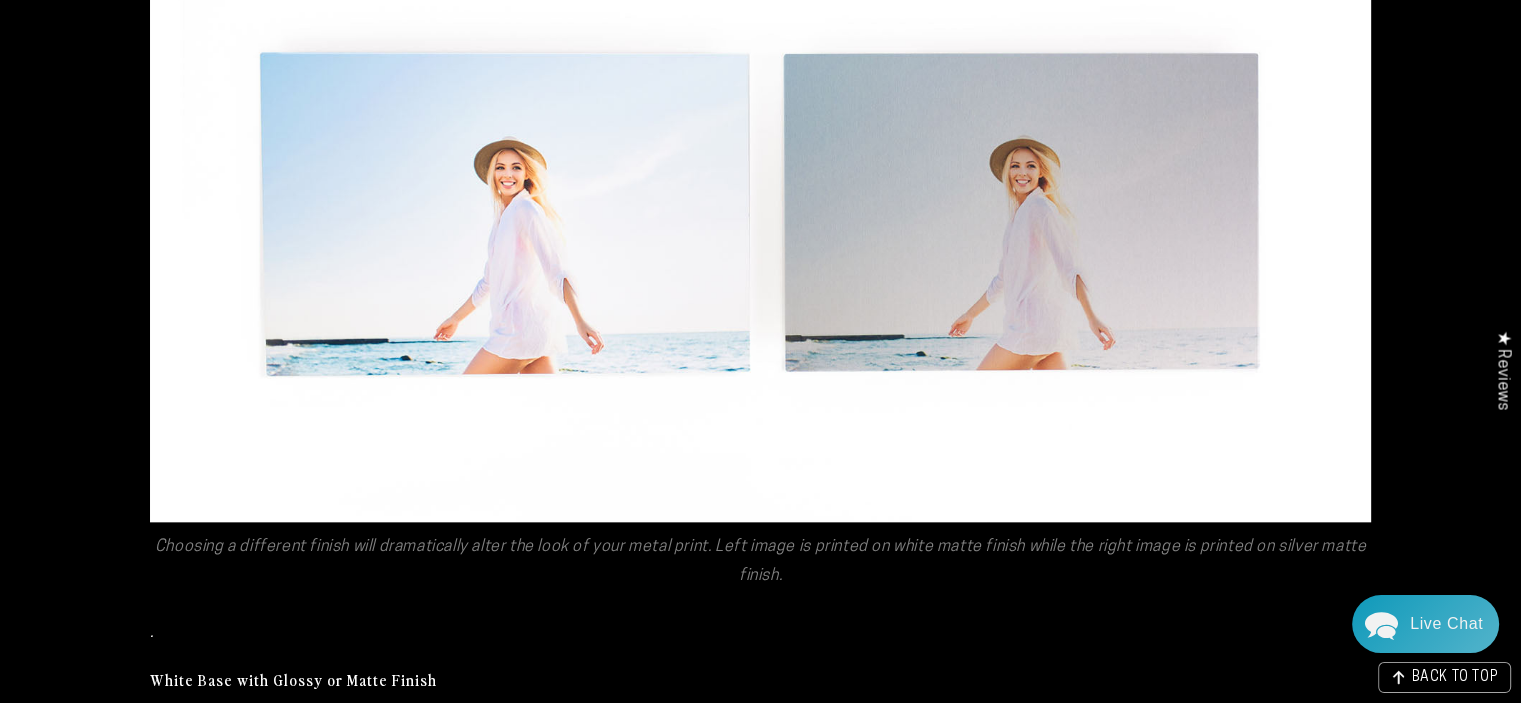 click at bounding box center [760, 224] 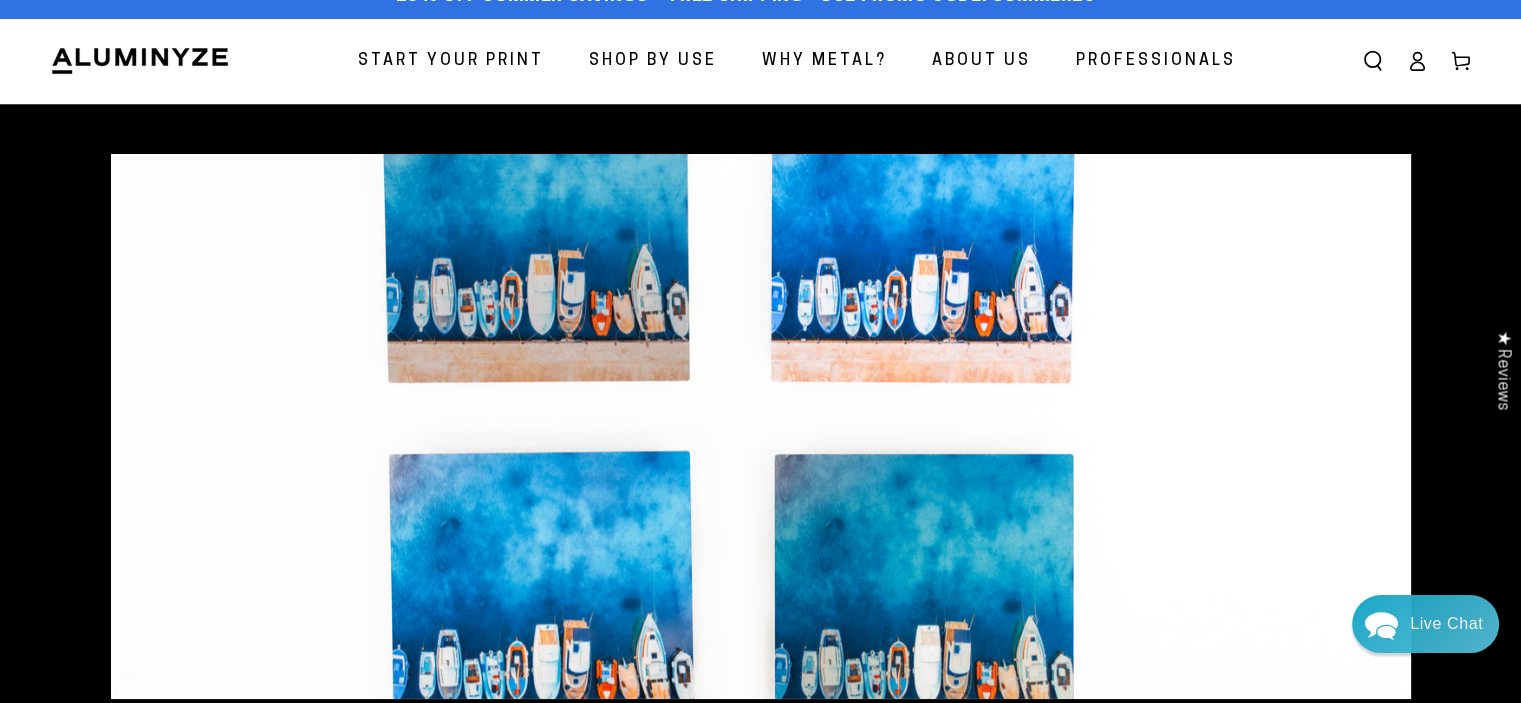 scroll, scrollTop: 0, scrollLeft: 0, axis: both 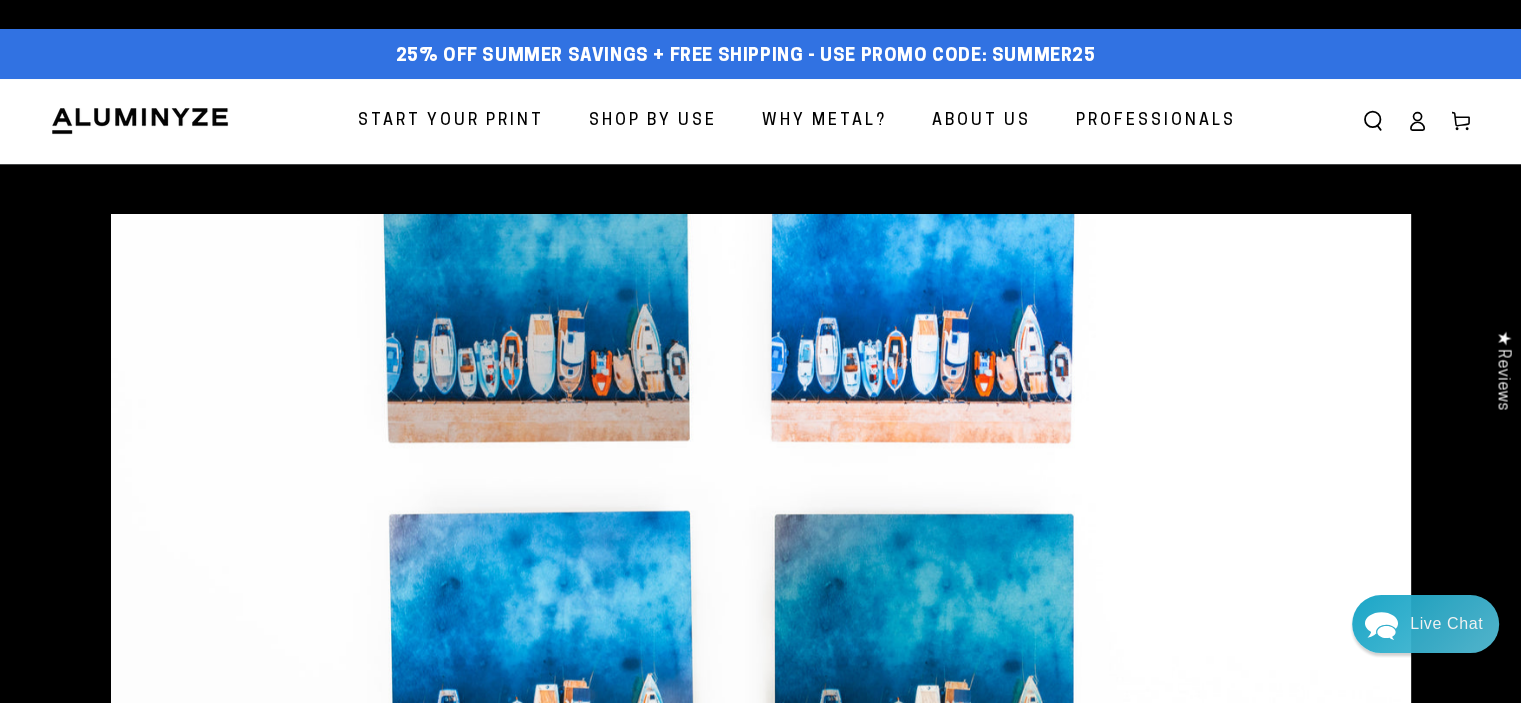 click on "Start Your Print" at bounding box center (451, 121) 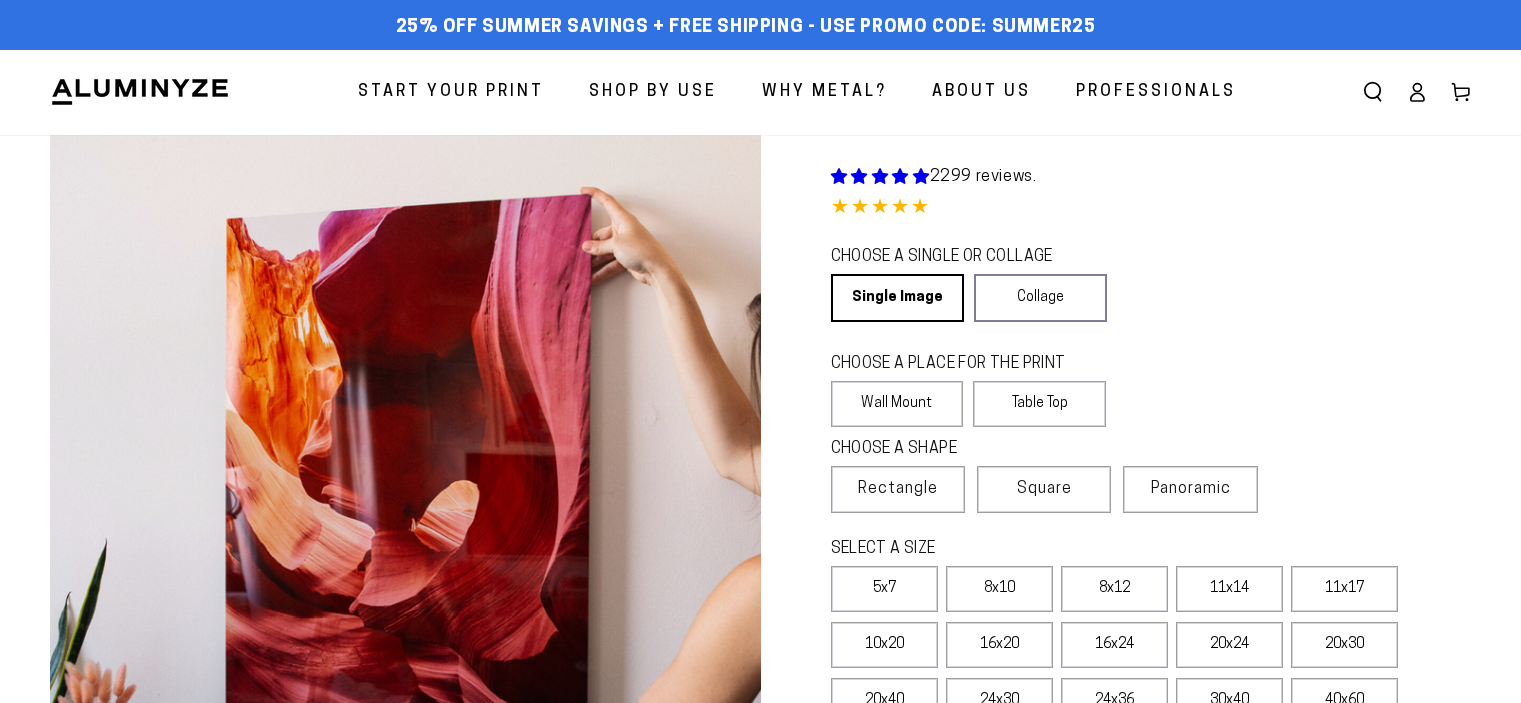 scroll, scrollTop: 0, scrollLeft: 0, axis: both 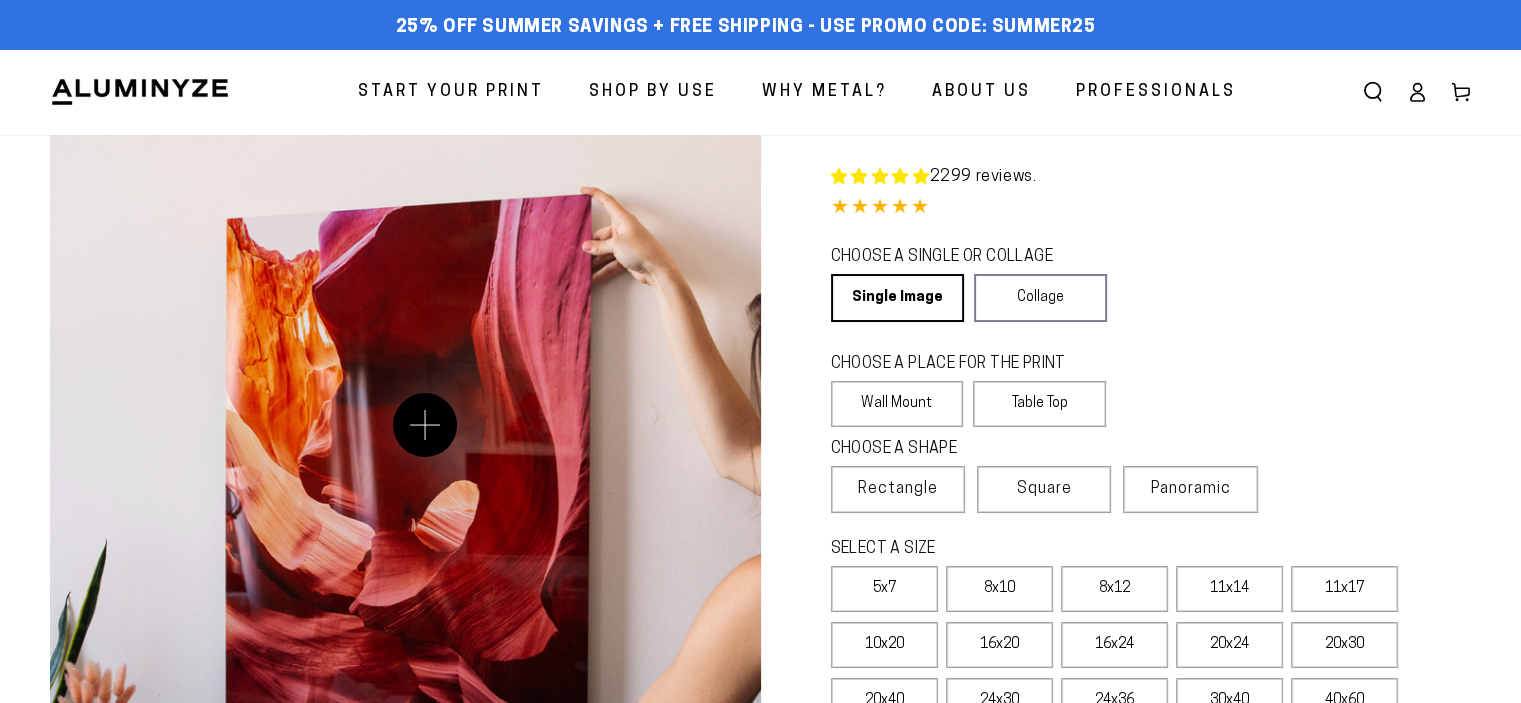 select on "**********" 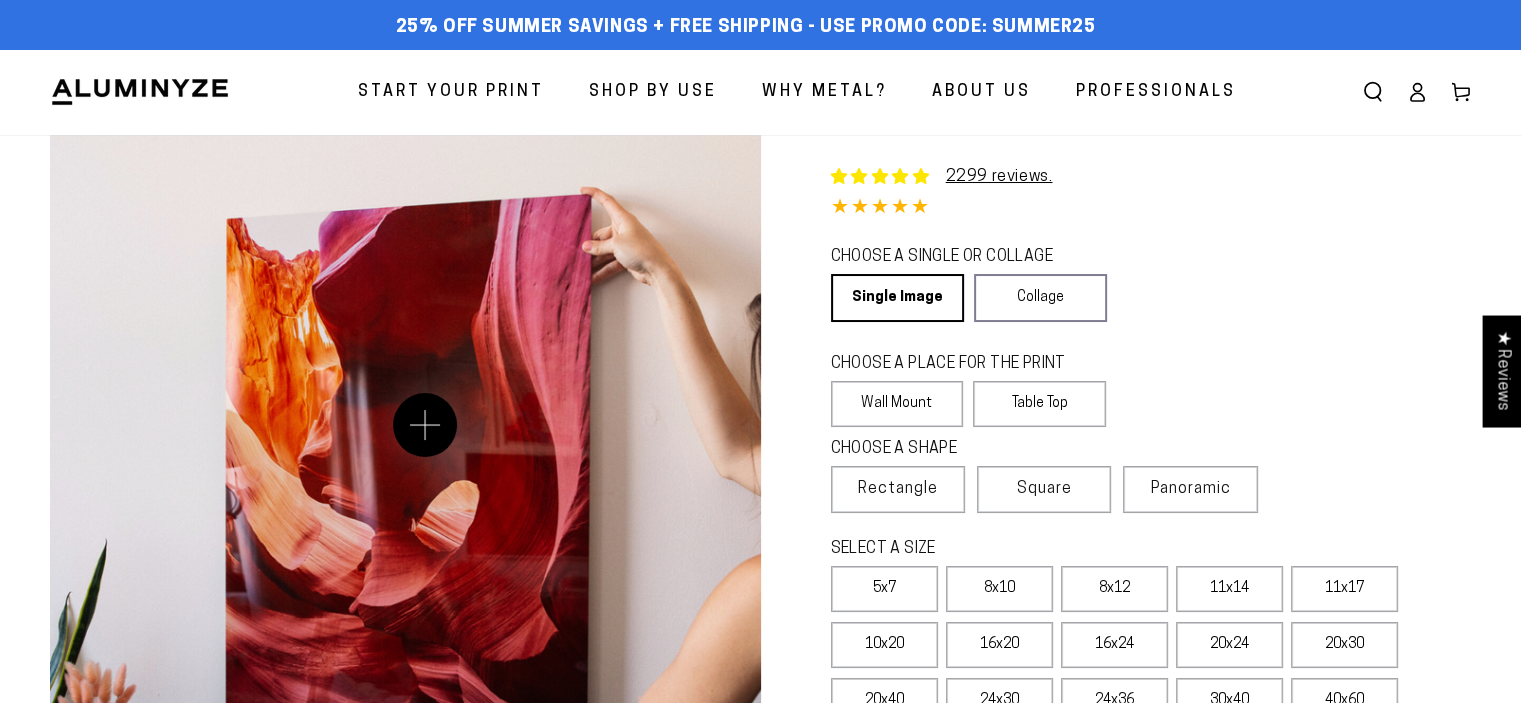 scroll, scrollTop: 0, scrollLeft: 0, axis: both 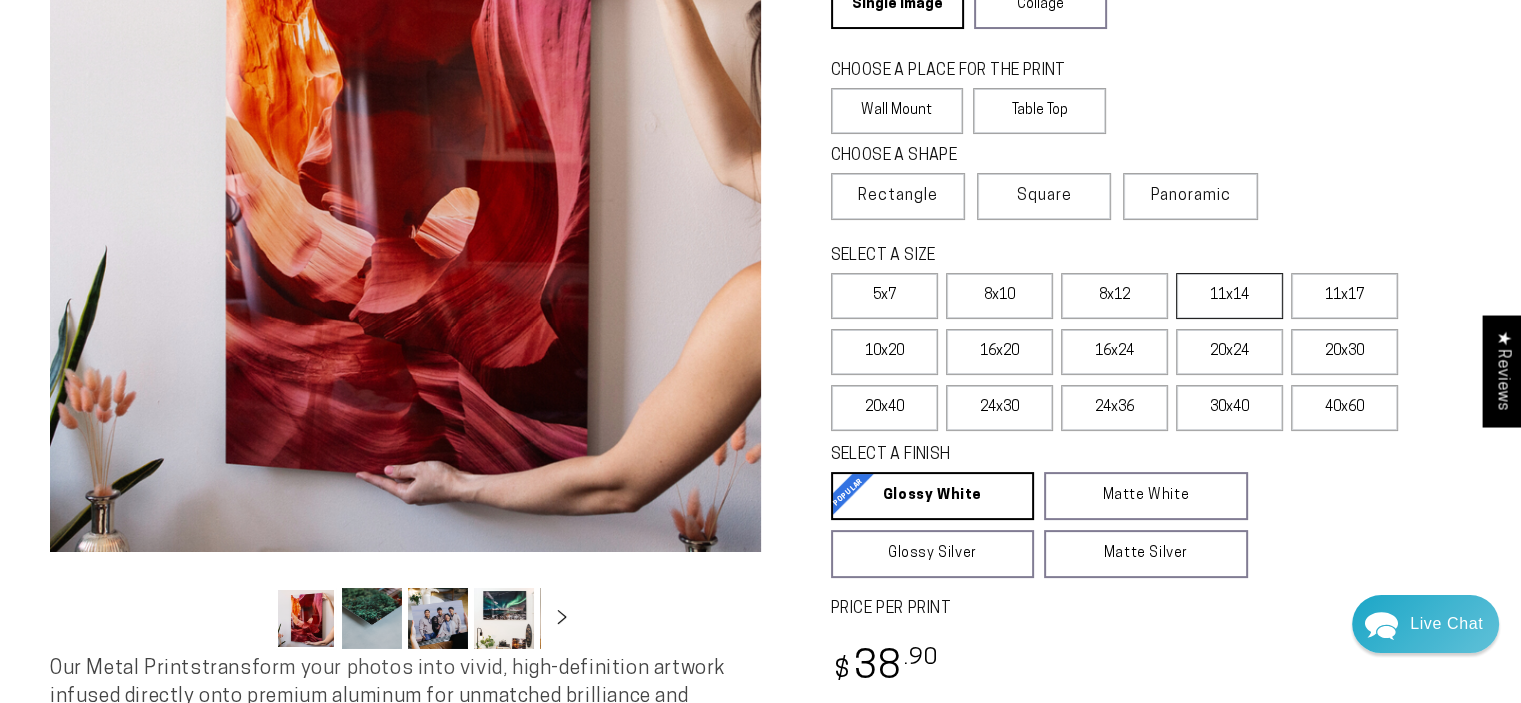 click on "11x14" at bounding box center (1229, 296) 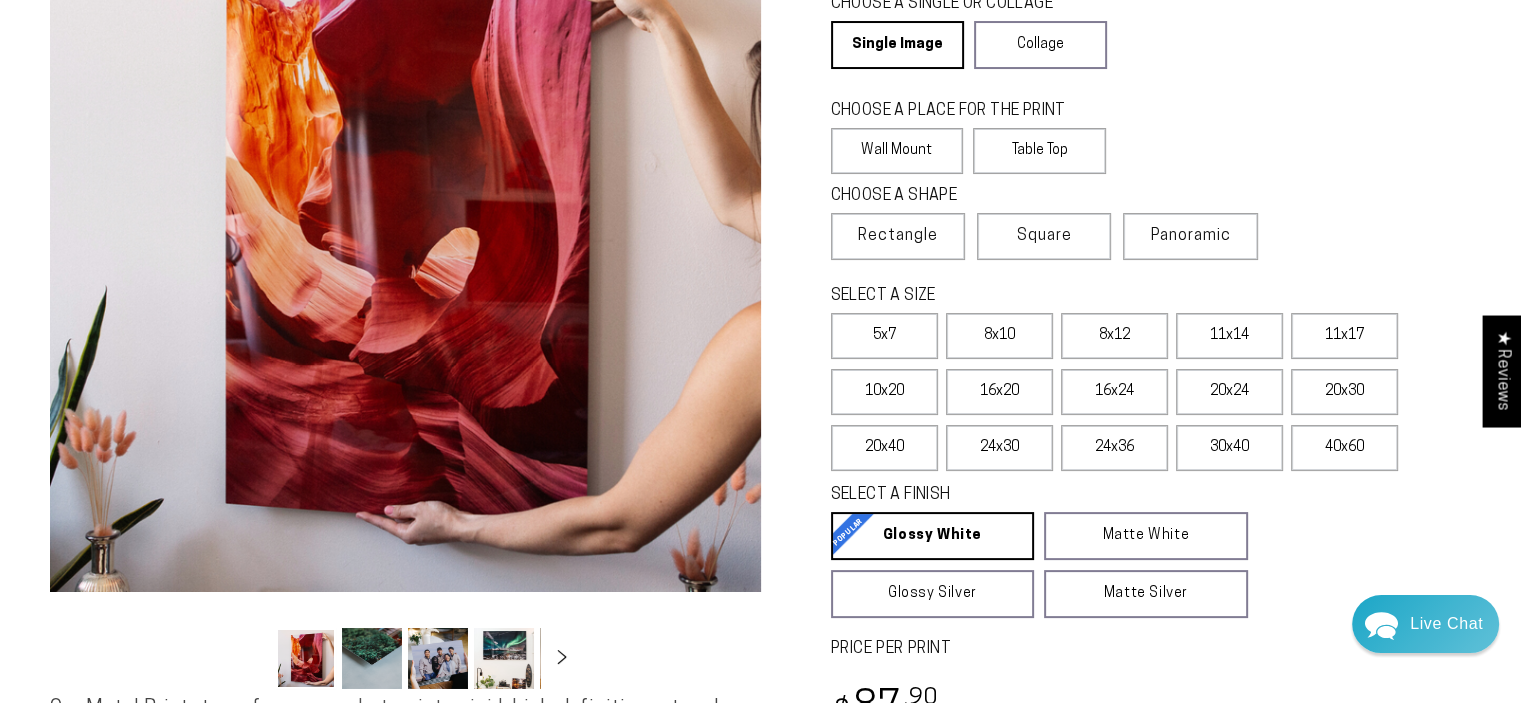 scroll, scrollTop: 213, scrollLeft: 0, axis: vertical 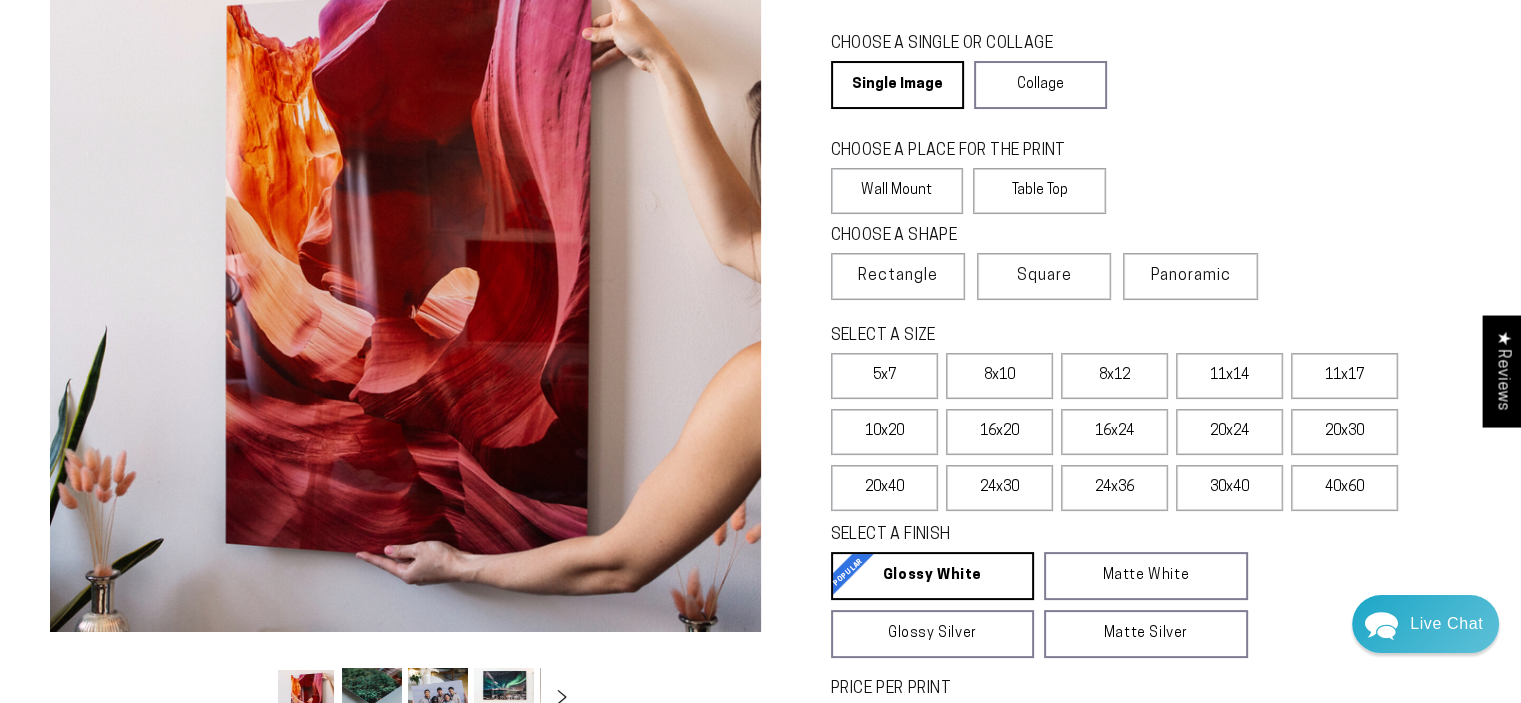 click at bounding box center (372, 698) 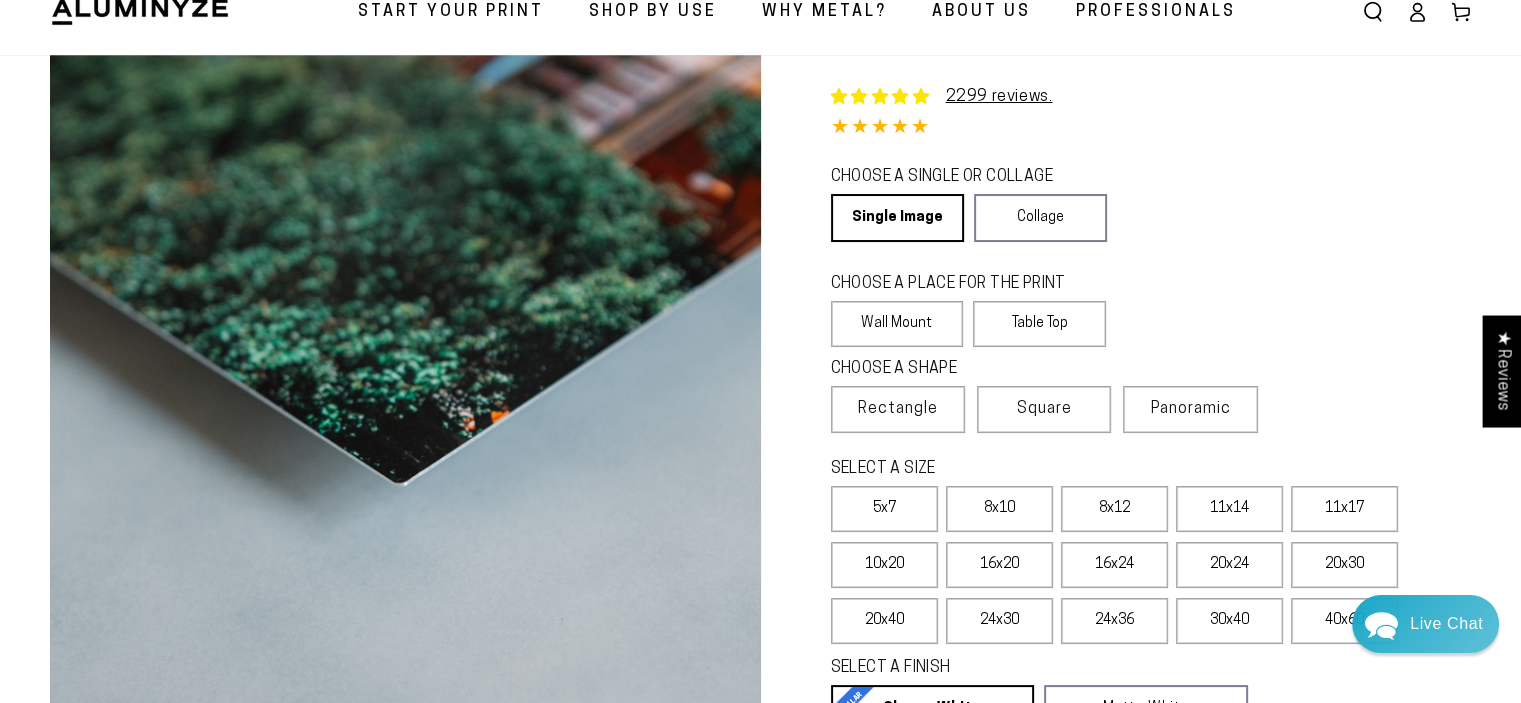 scroll, scrollTop: 0, scrollLeft: 0, axis: both 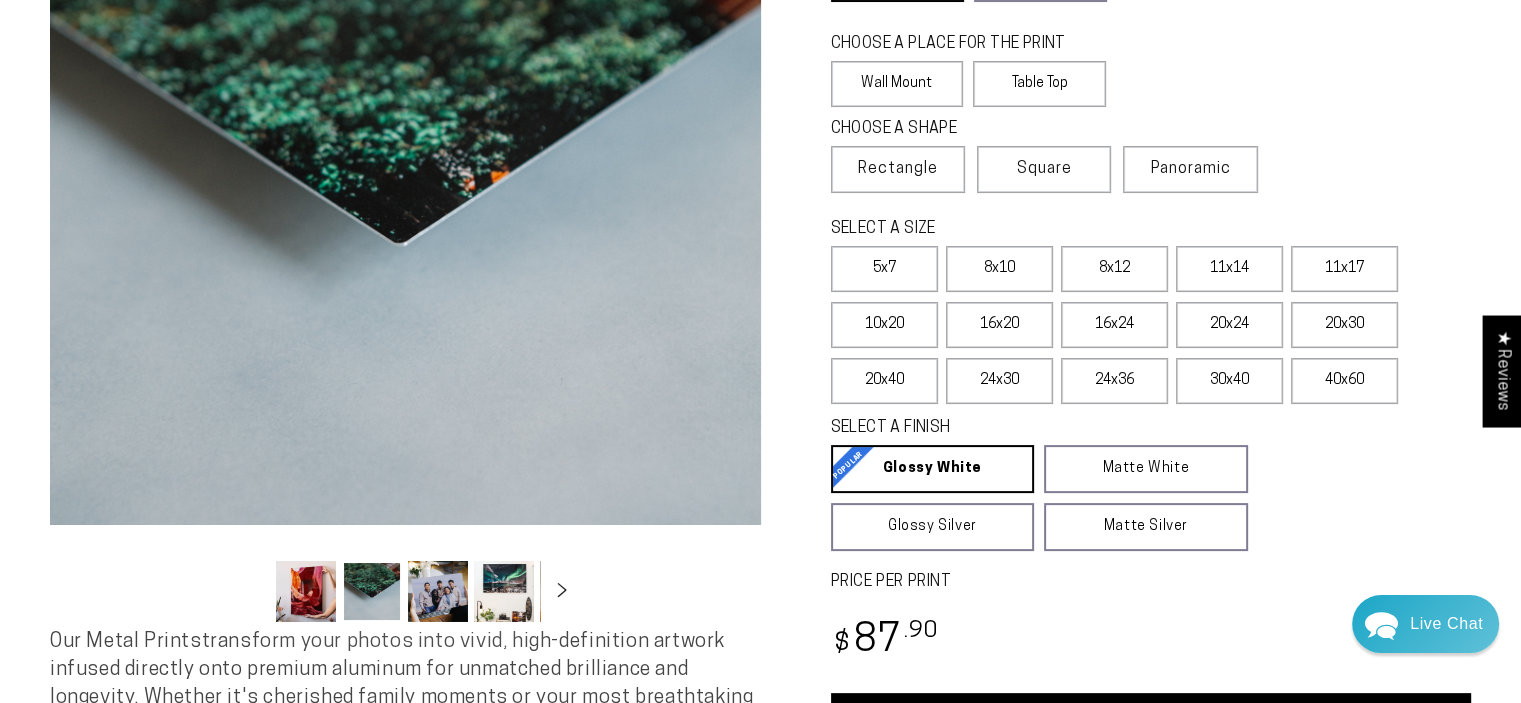 click at bounding box center (372, 591) 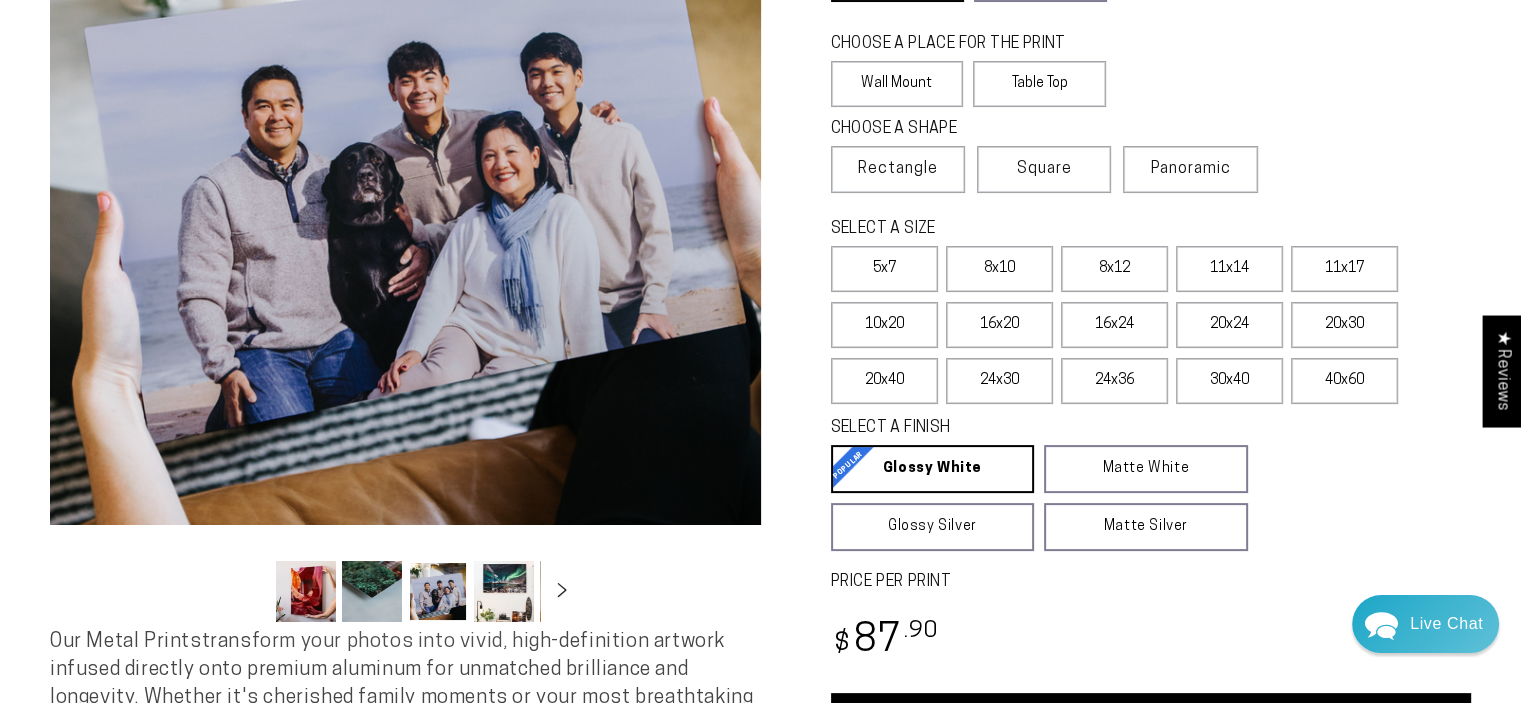 click at bounding box center (306, 591) 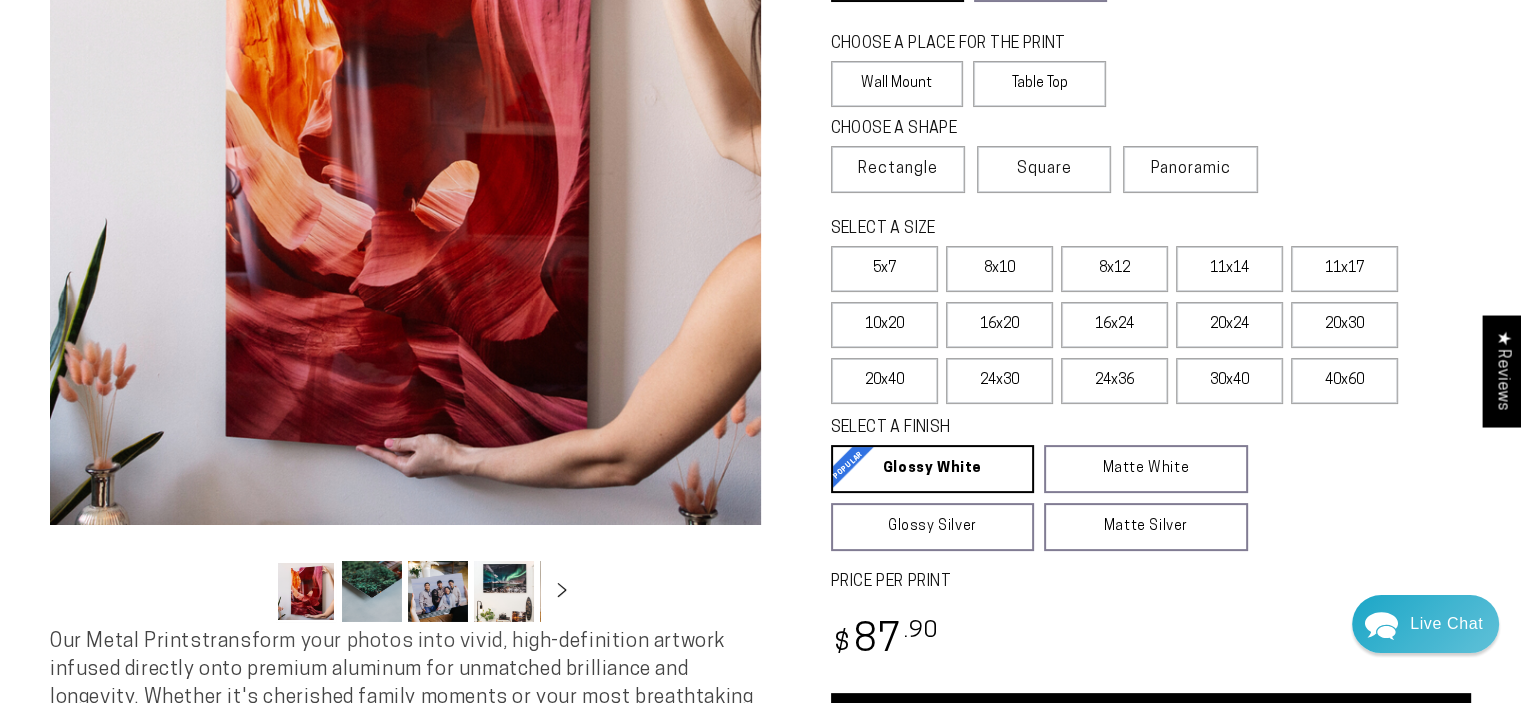 click at bounding box center (372, 591) 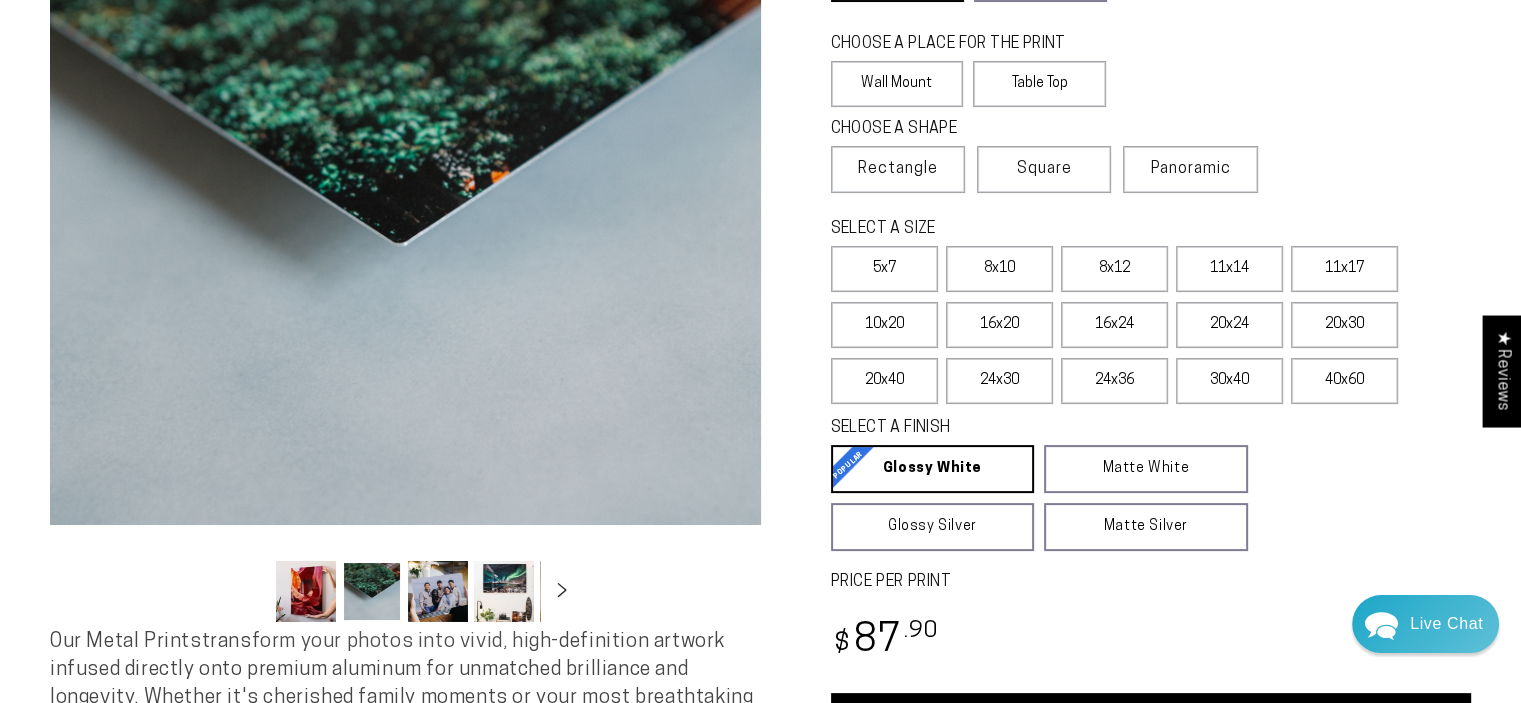 click at bounding box center (438, 591) 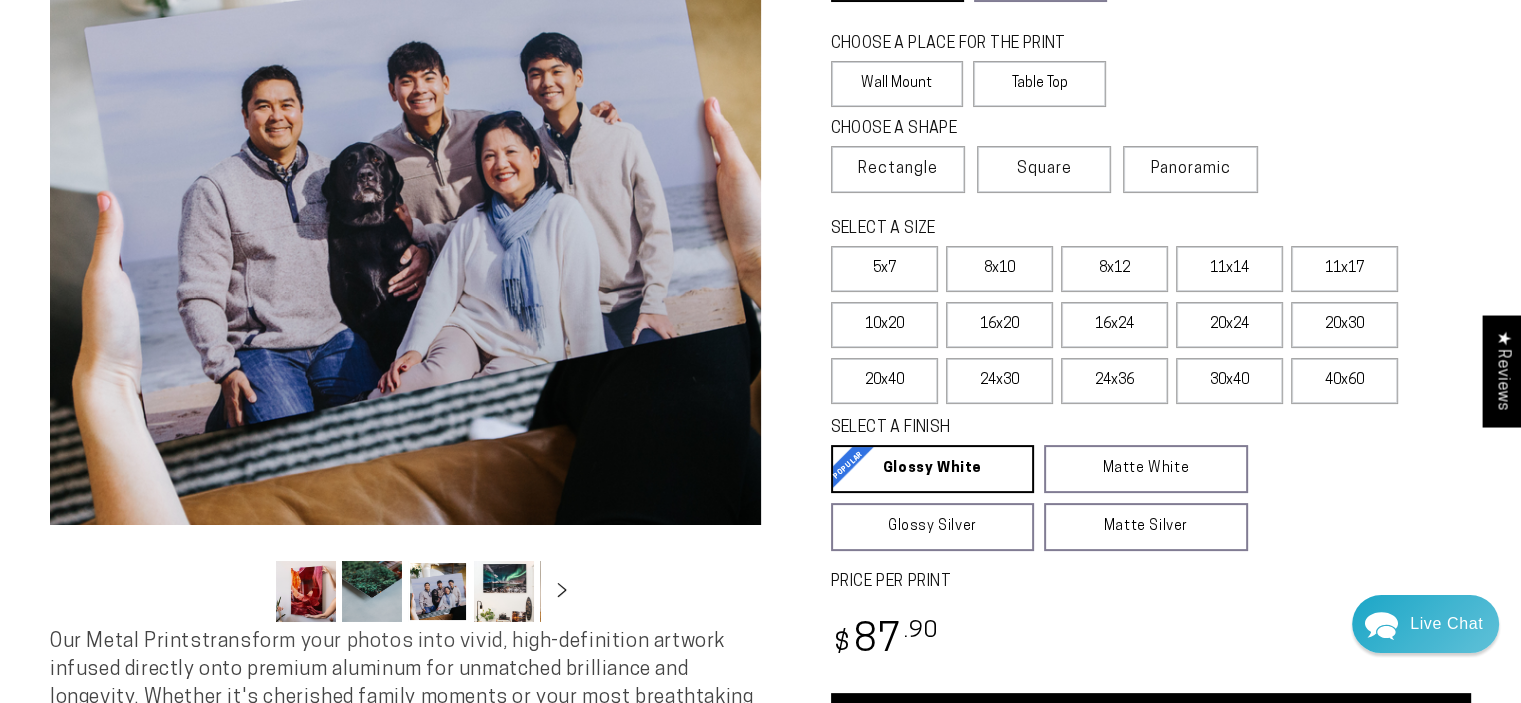 click at bounding box center [504, 591] 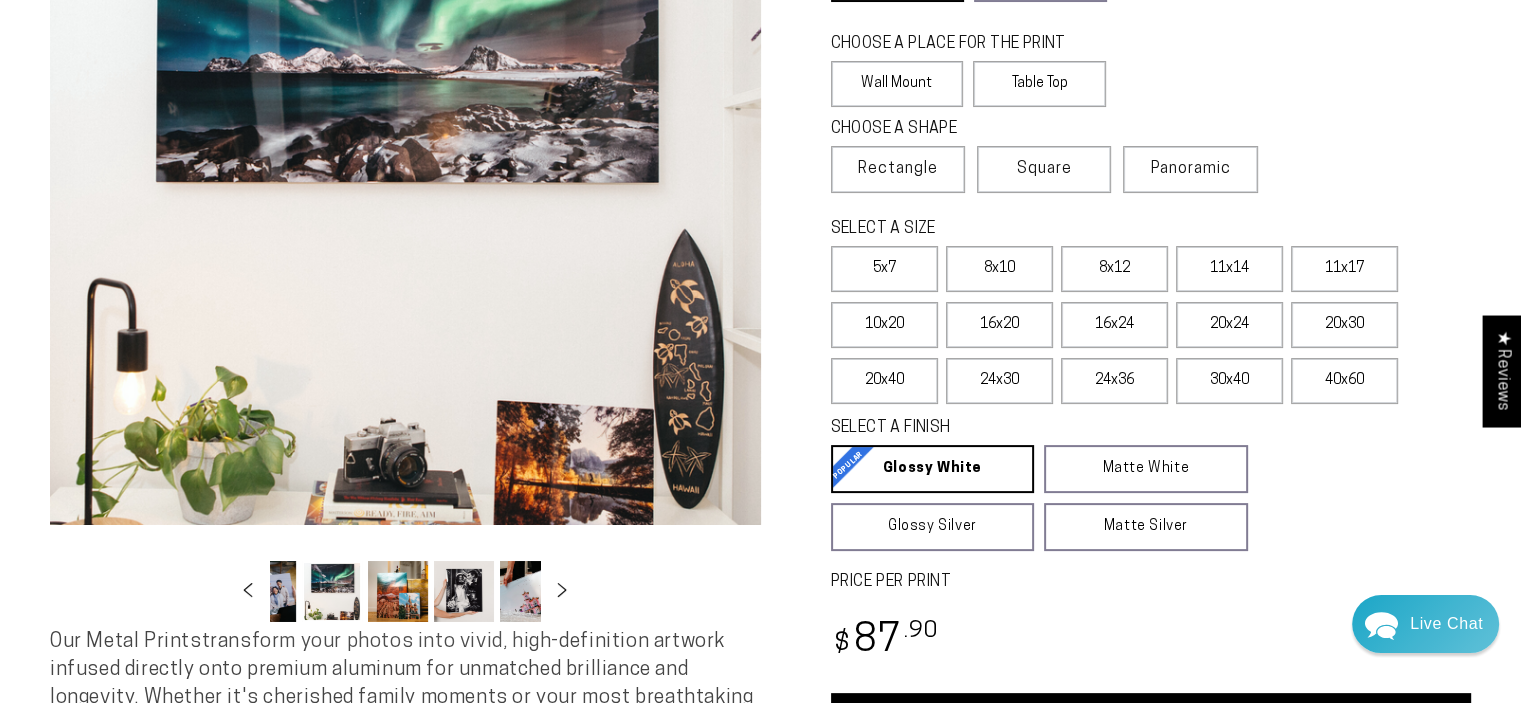scroll, scrollTop: 0, scrollLeft: 194, axis: horizontal 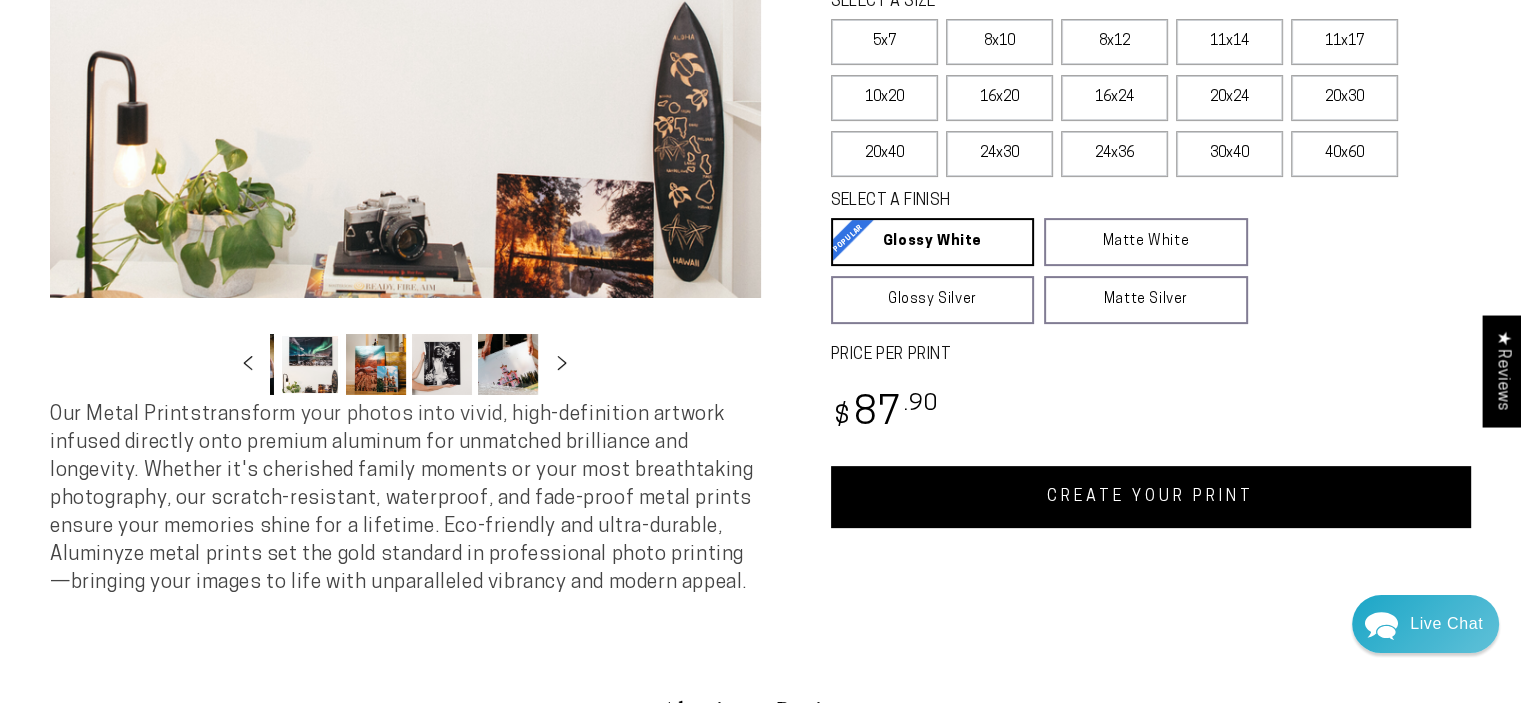 type 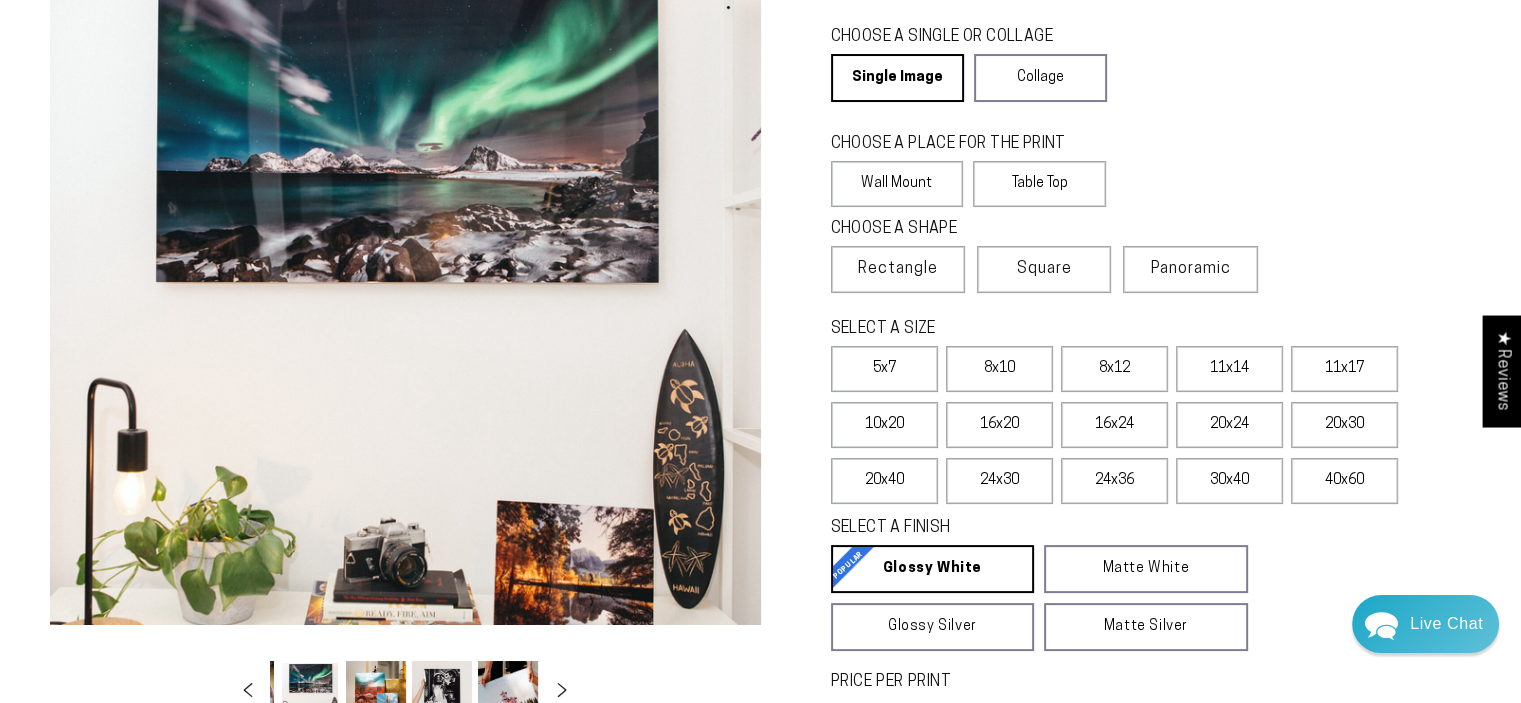 scroll, scrollTop: 67, scrollLeft: 0, axis: vertical 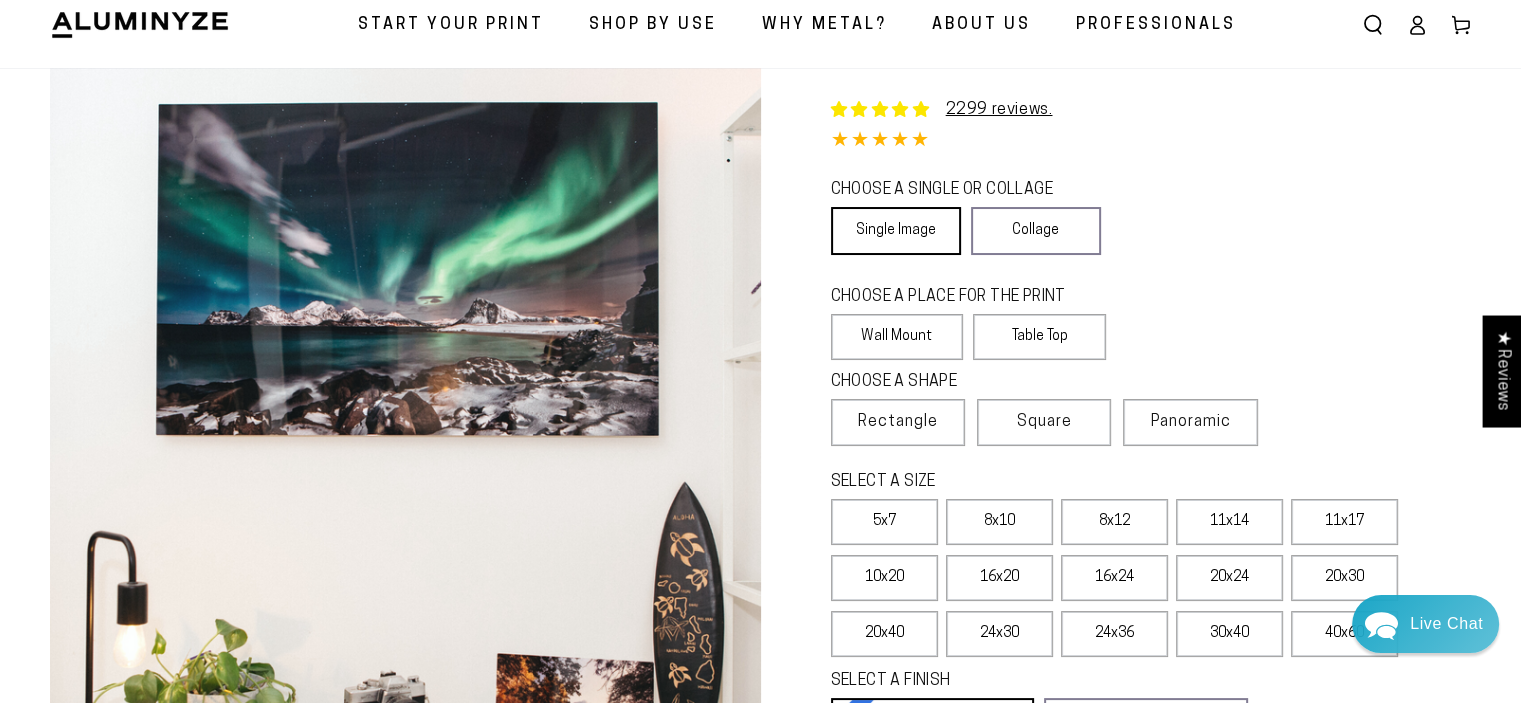 click on "Single Image" at bounding box center (896, 231) 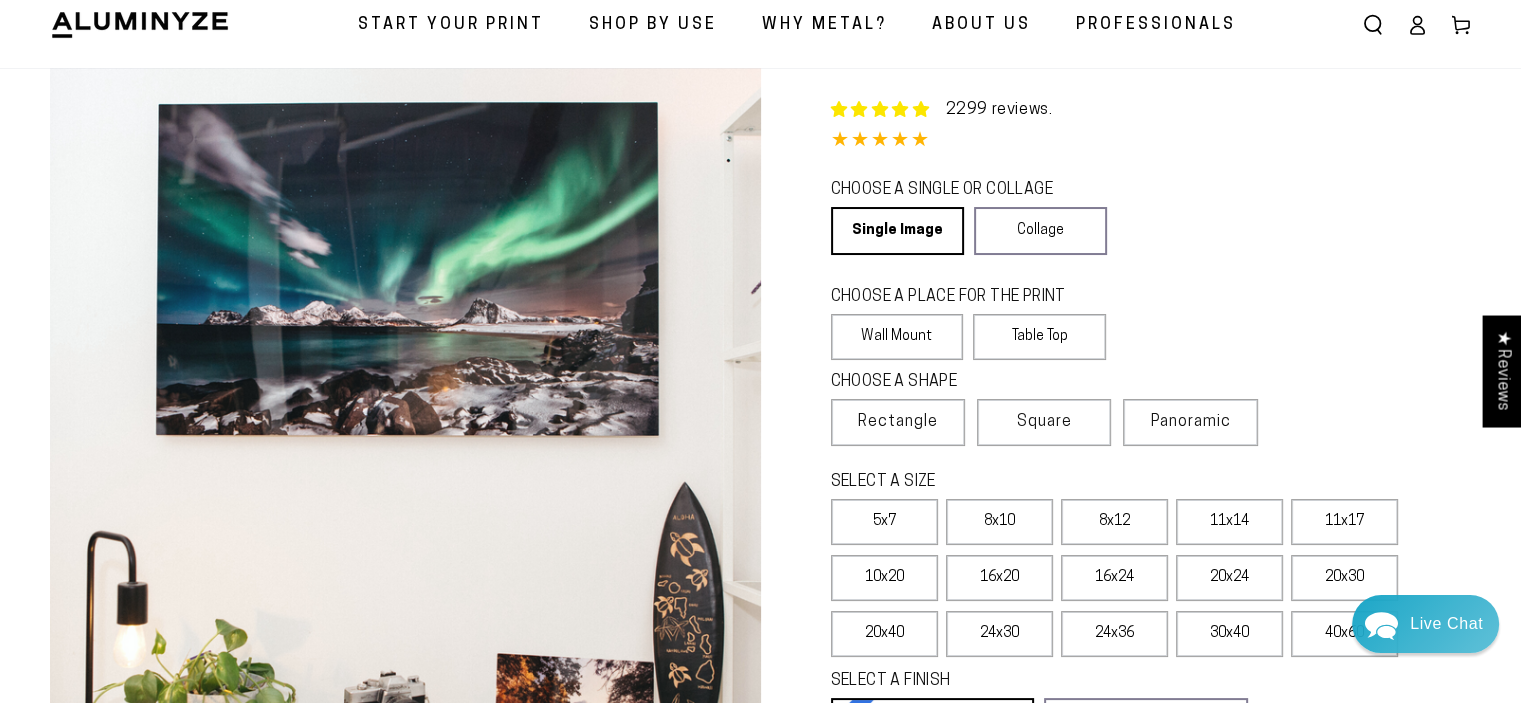 click on "2299 reviews." at bounding box center [999, 110] 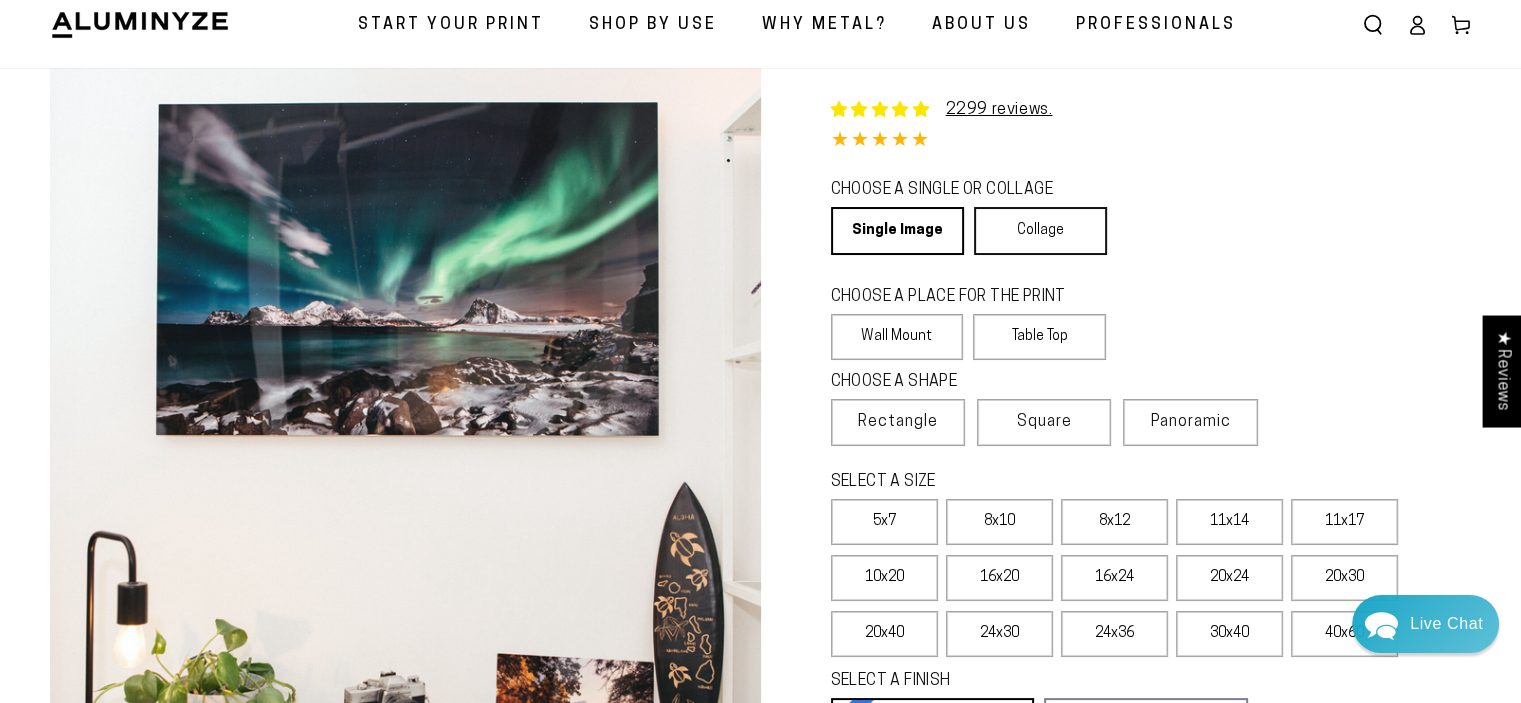 click on "Collage" at bounding box center (1040, 231) 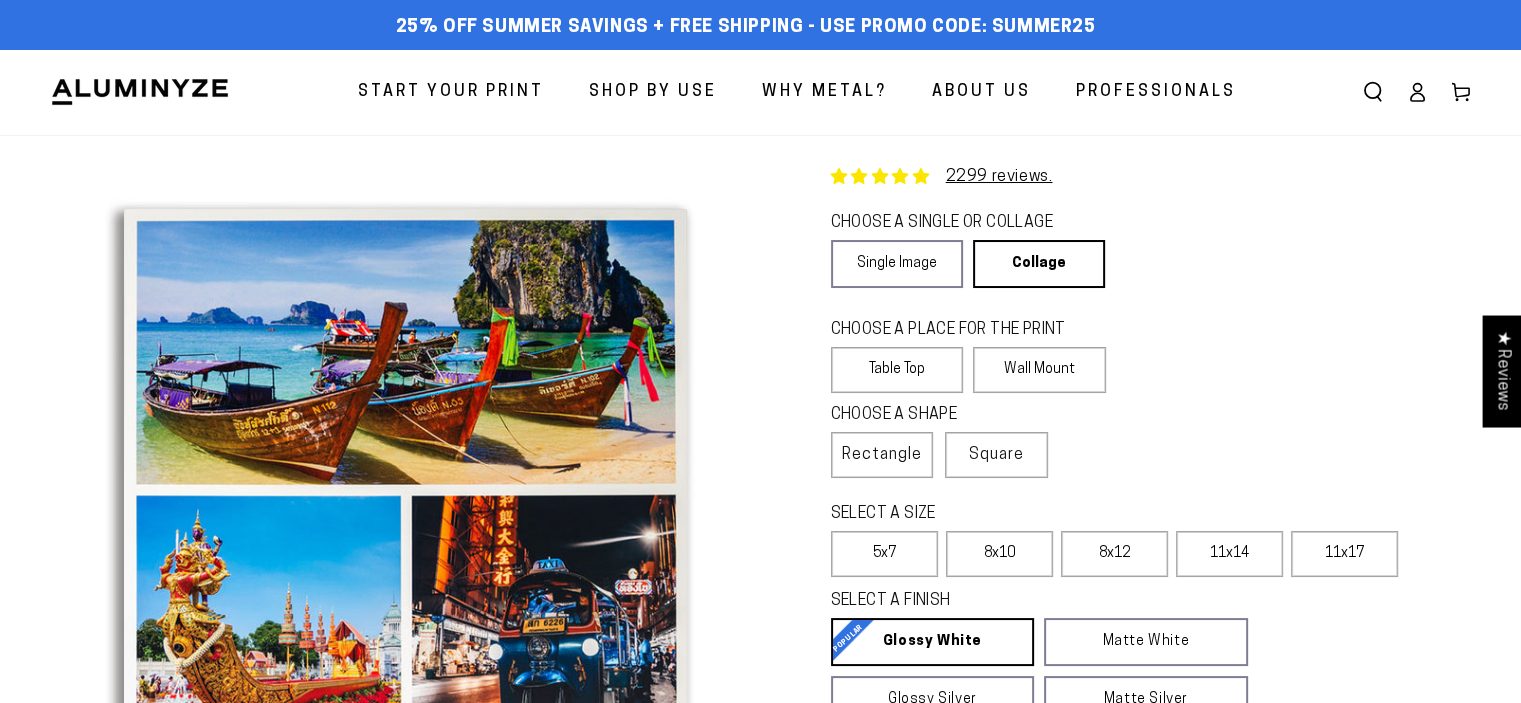 scroll, scrollTop: 0, scrollLeft: 0, axis: both 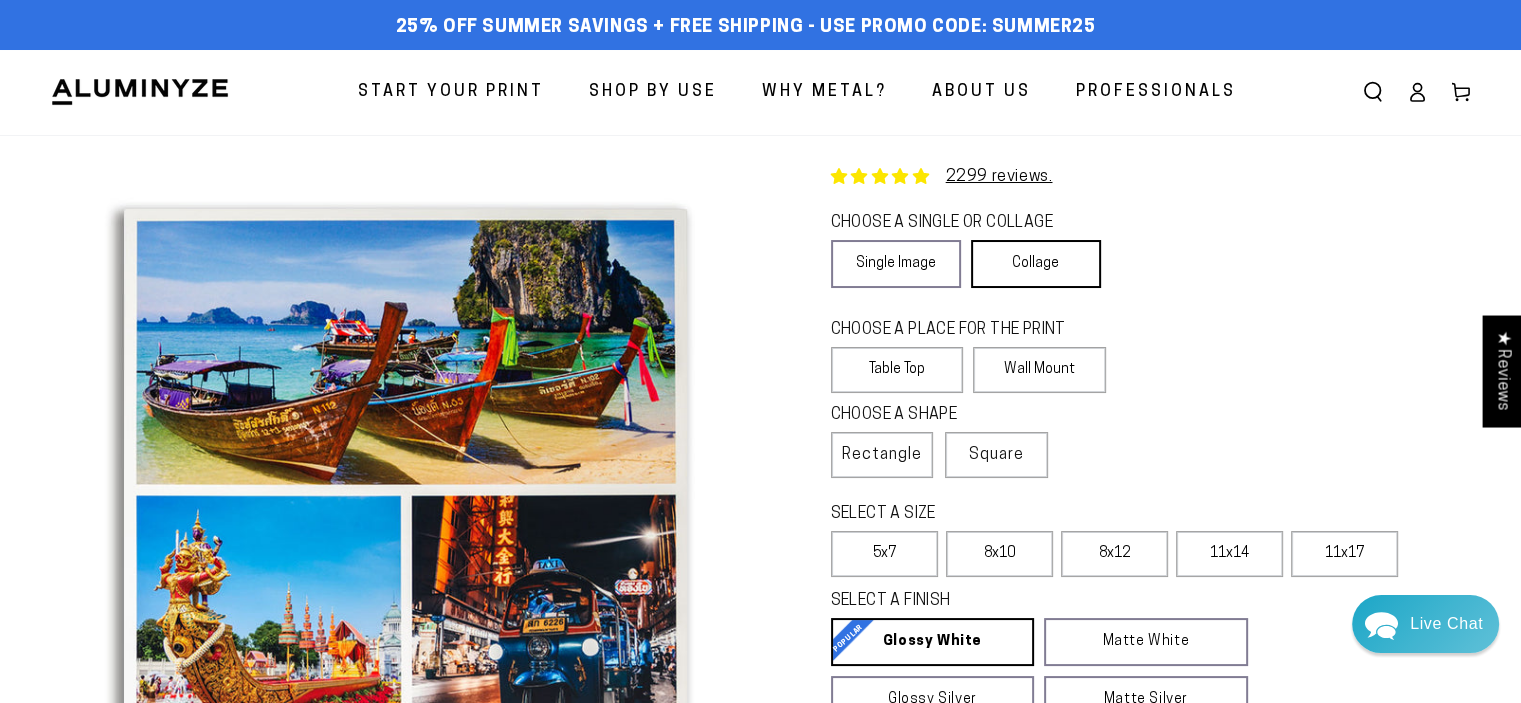 click on "Collage" at bounding box center [1036, 264] 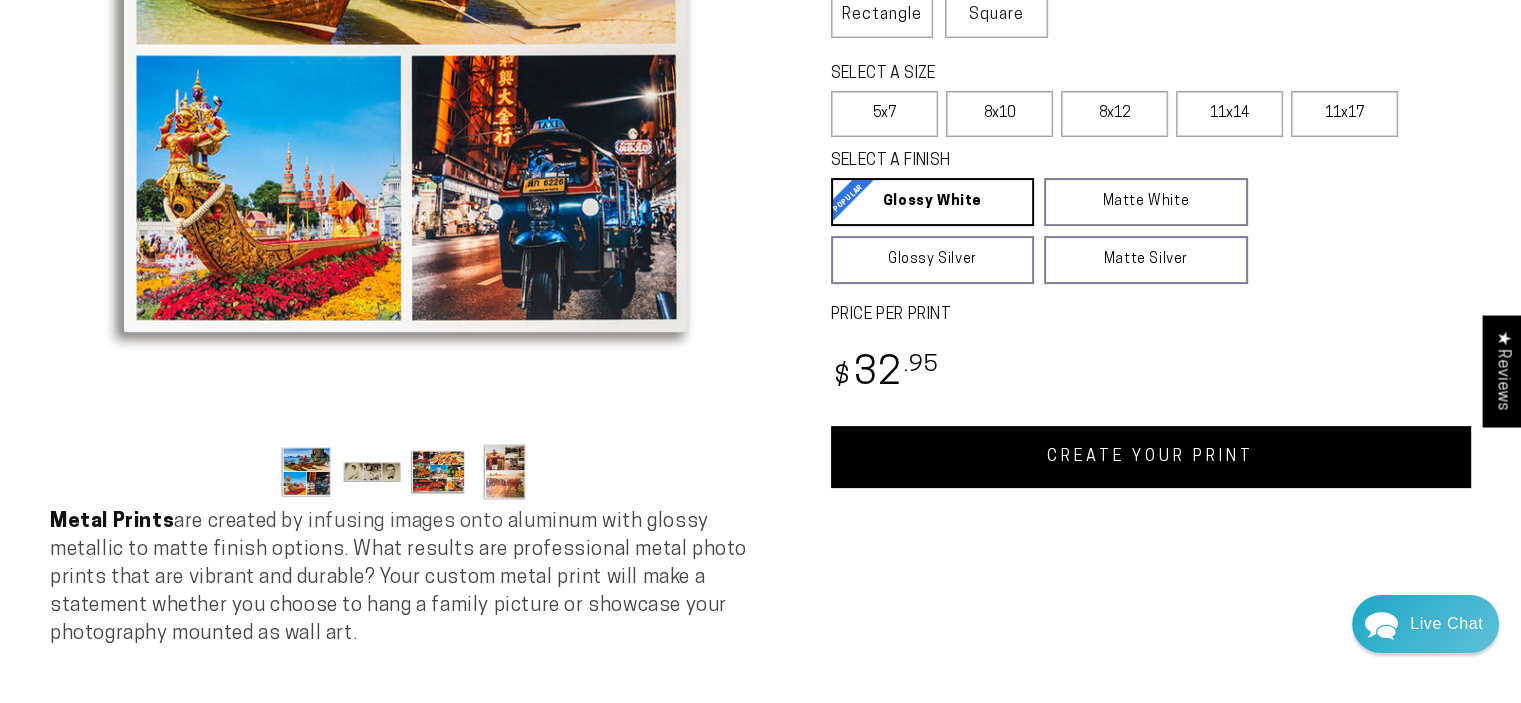 scroll, scrollTop: 493, scrollLeft: 0, axis: vertical 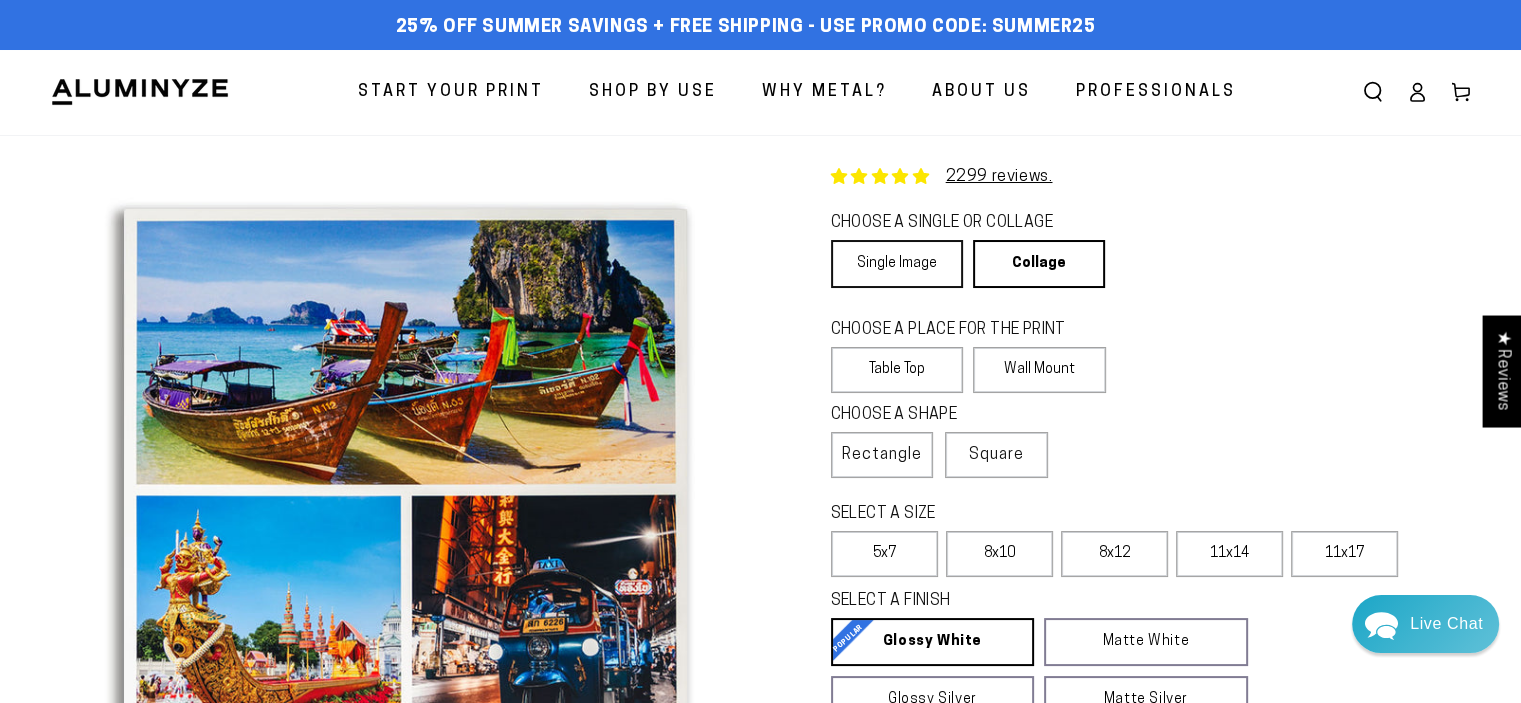 click on "Single Image" at bounding box center [897, 264] 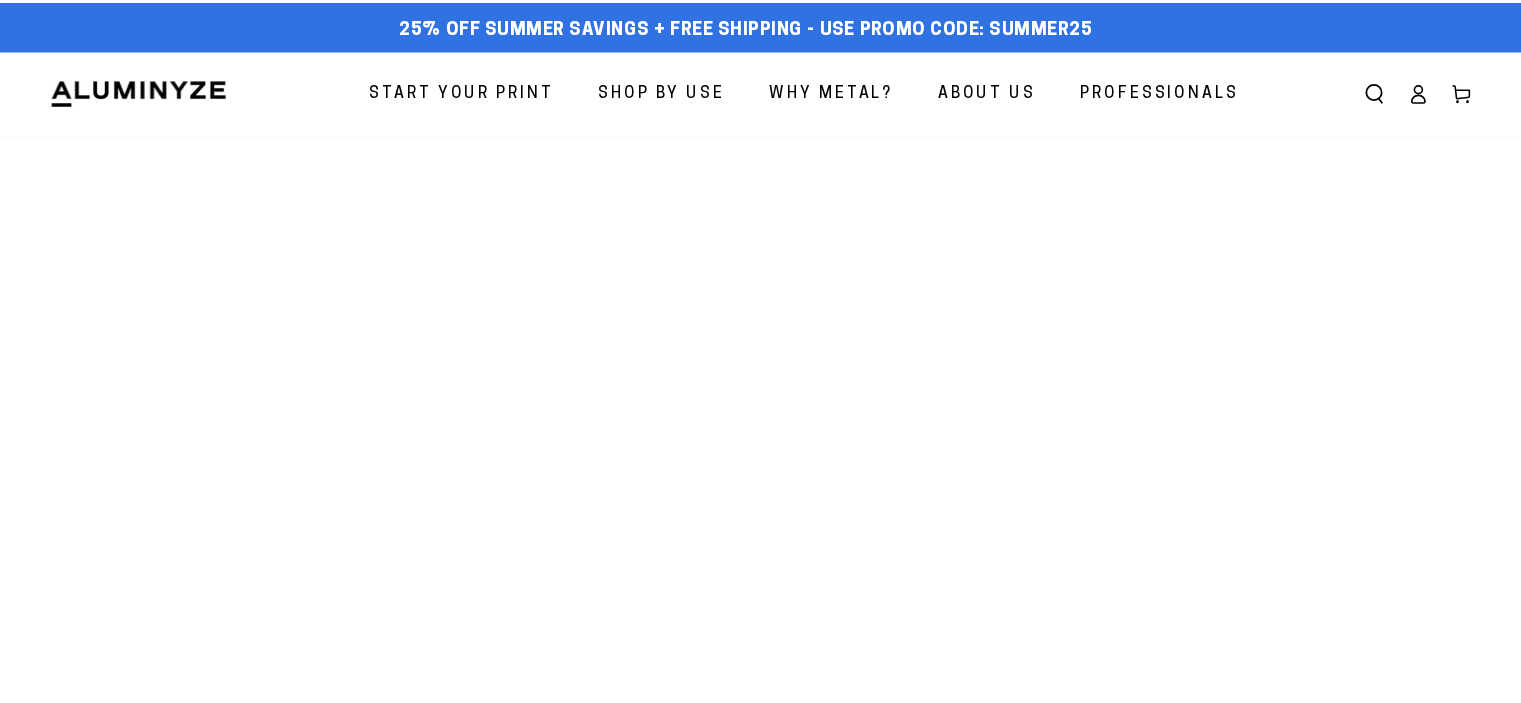 scroll, scrollTop: 0, scrollLeft: 0, axis: both 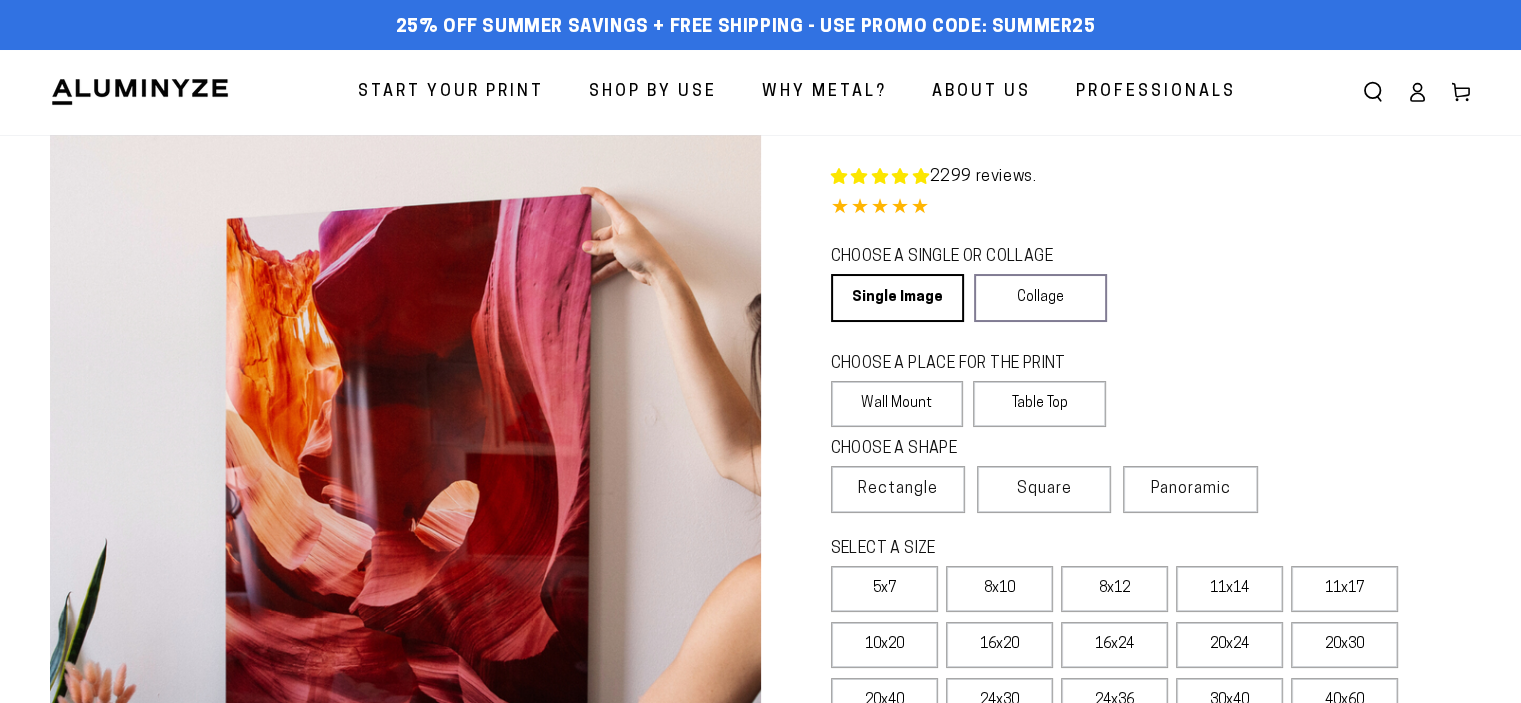 select on "**********" 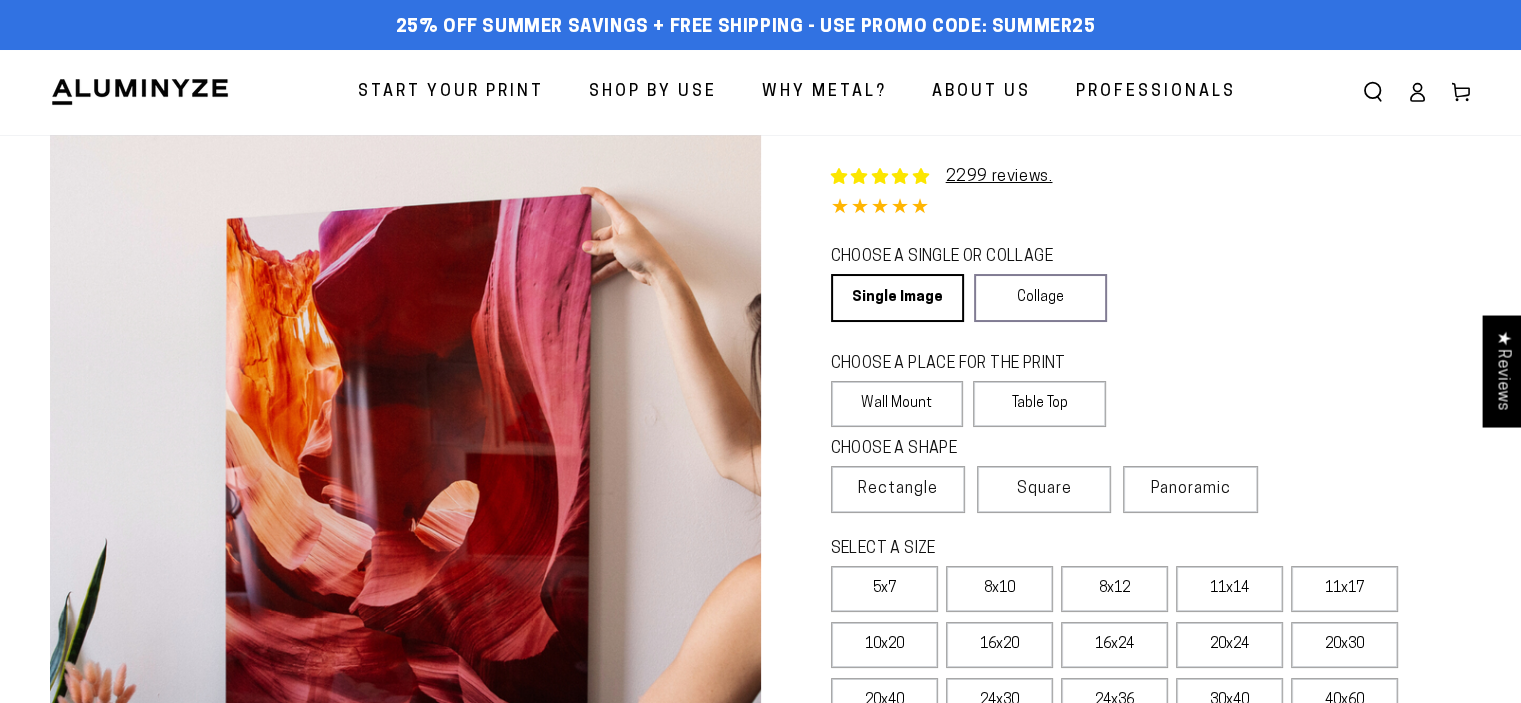 scroll, scrollTop: 0, scrollLeft: 0, axis: both 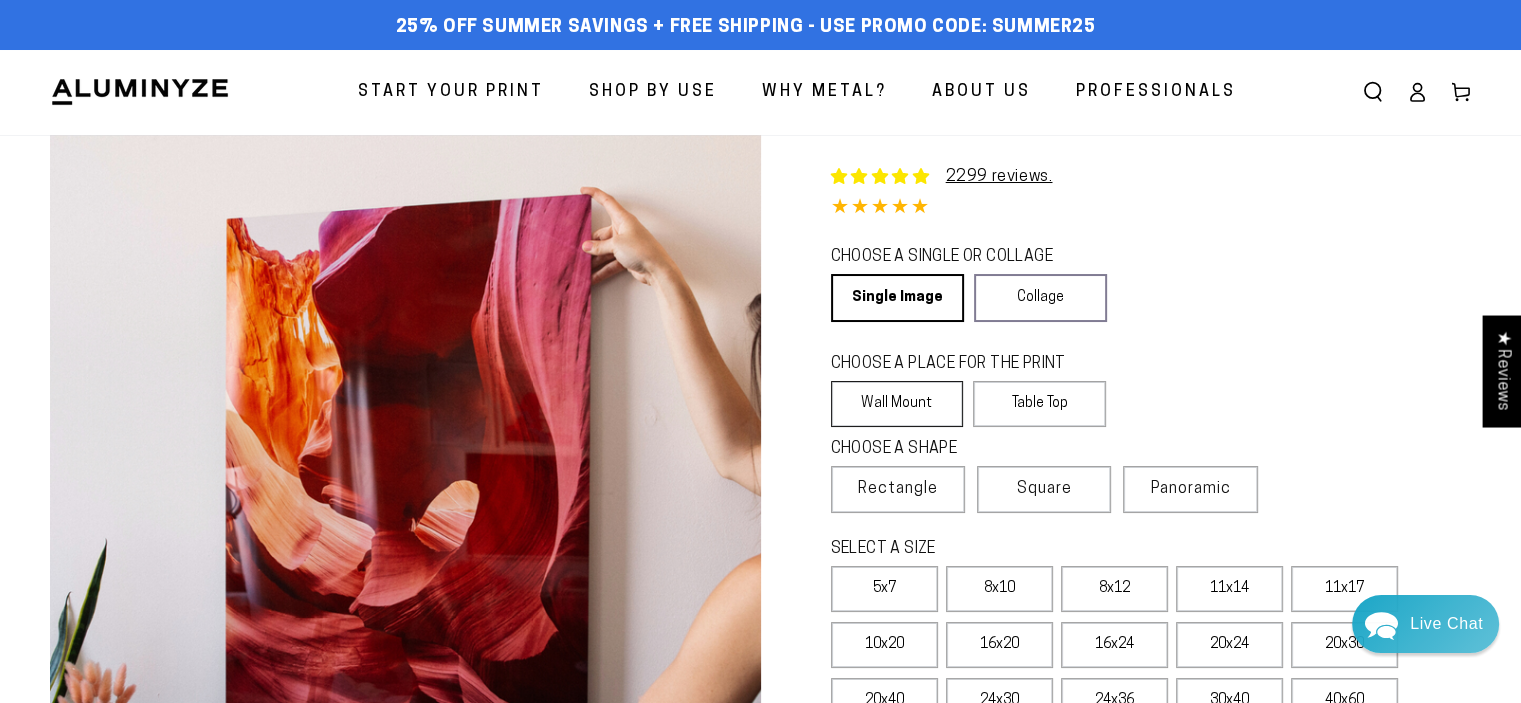 click on "Wall Mount" at bounding box center [897, 404] 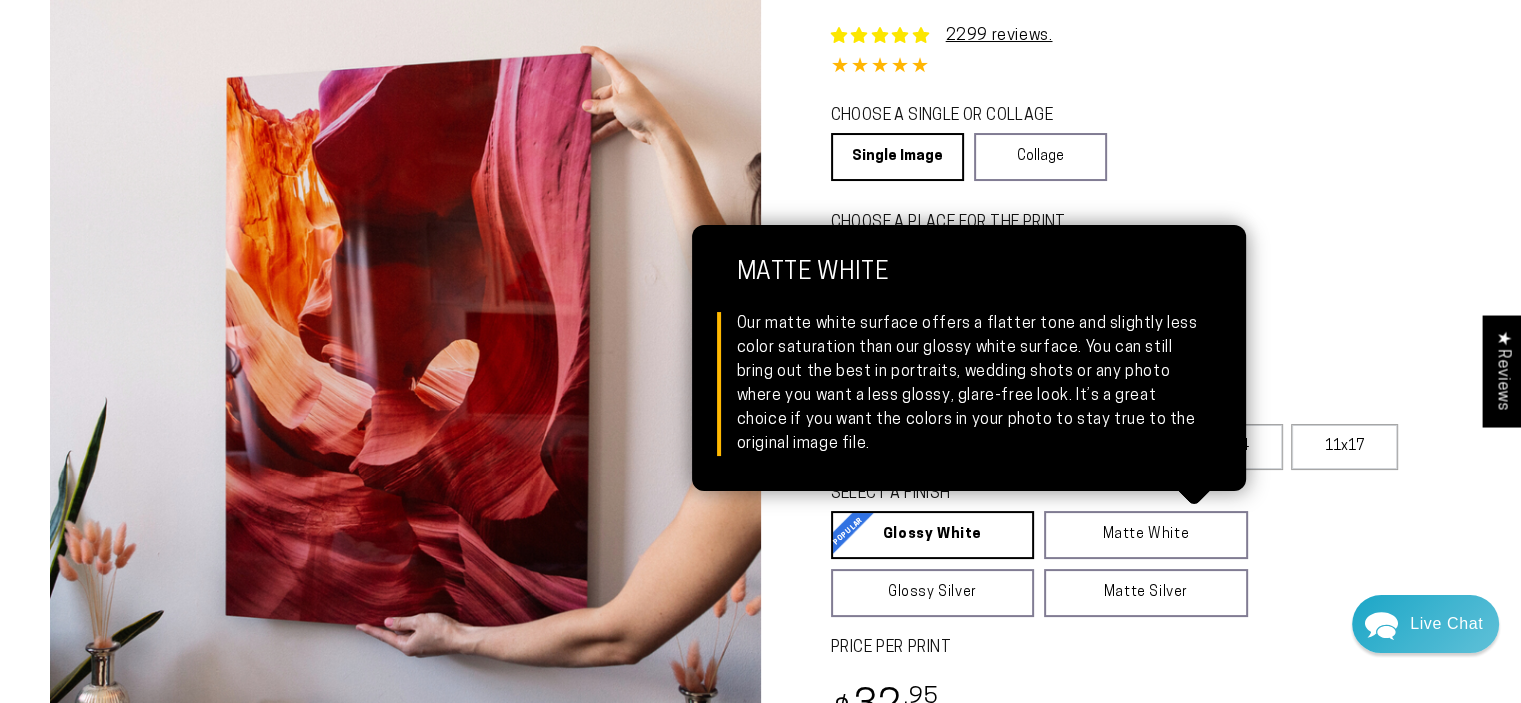 scroll, scrollTop: 160, scrollLeft: 0, axis: vertical 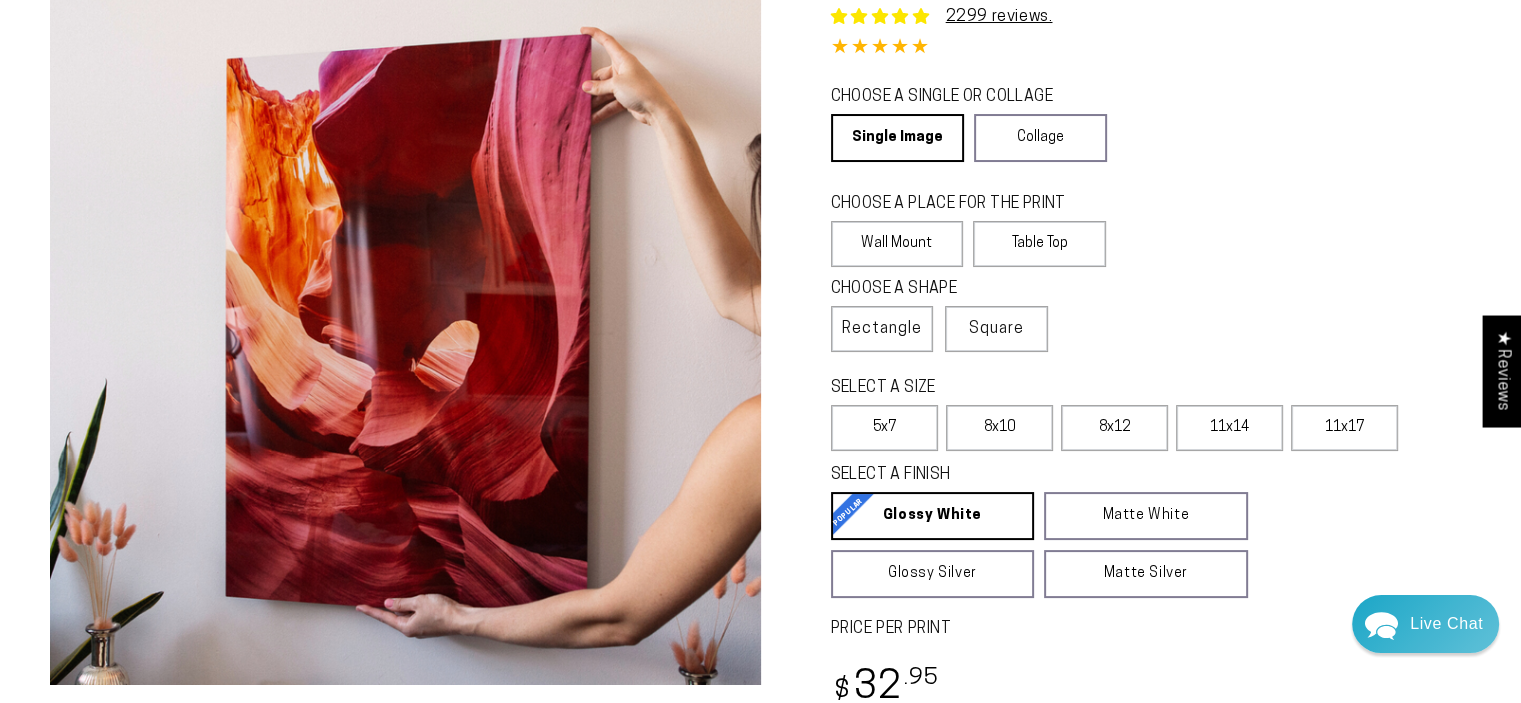 click on "SELECT A SIZE
Learn more" at bounding box center (1145, 391) 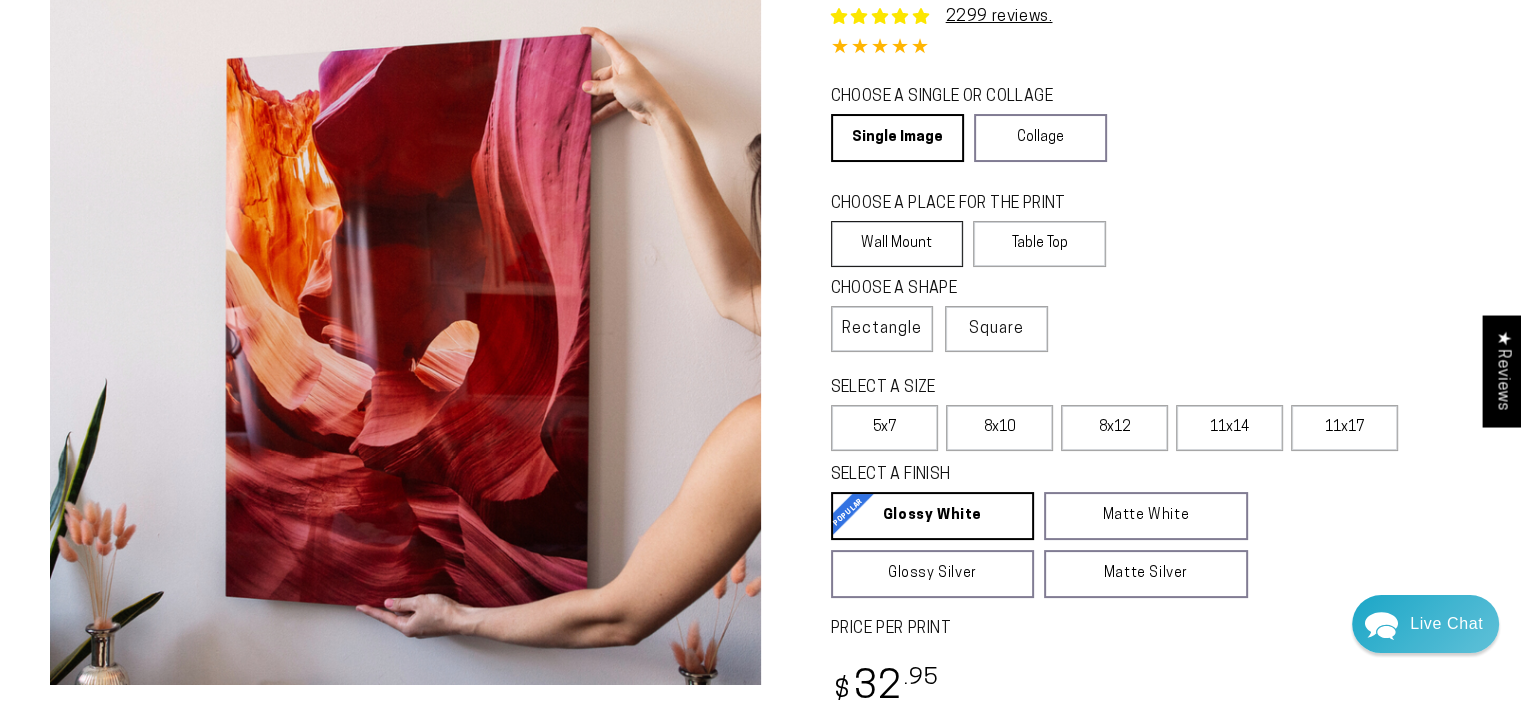 click on "Wall Mount" at bounding box center (897, 244) 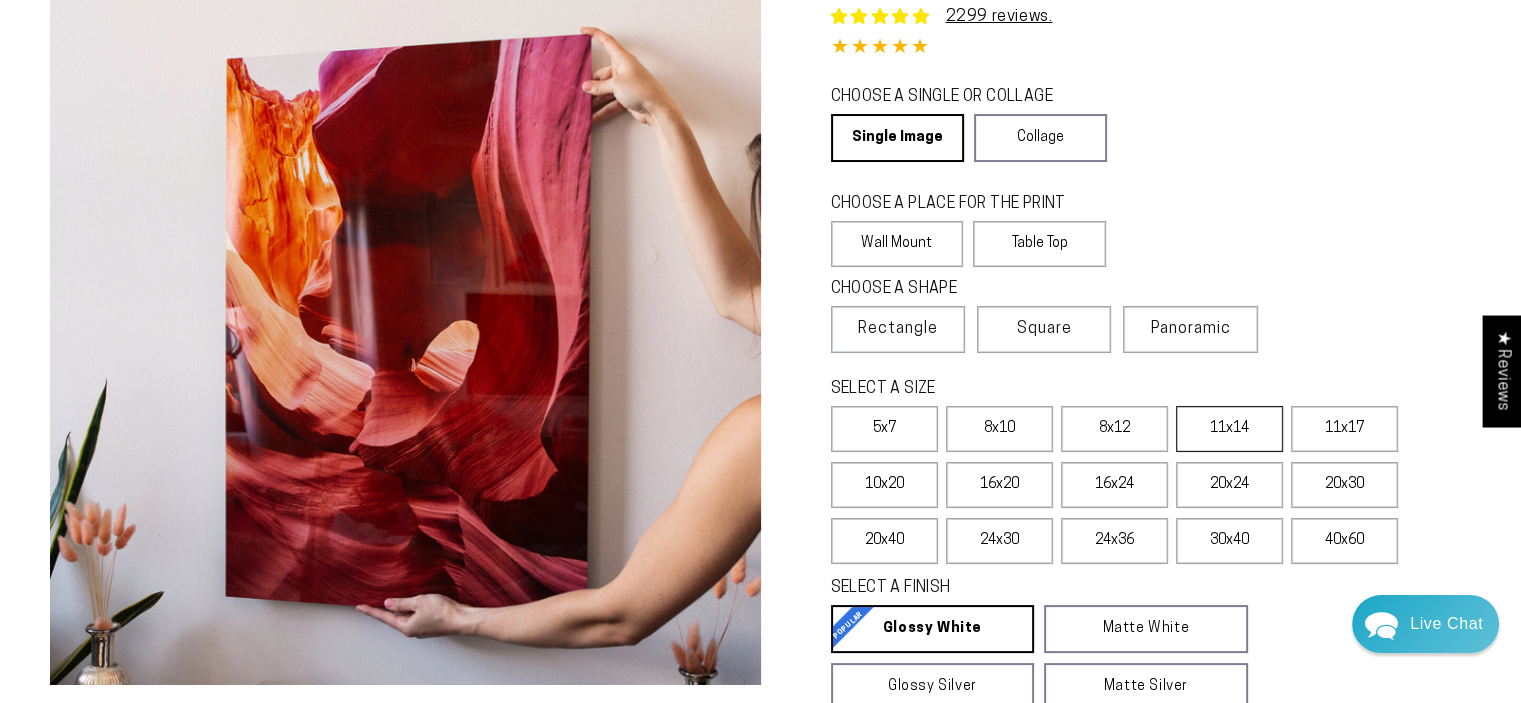 click on "11x14" at bounding box center (1229, 429) 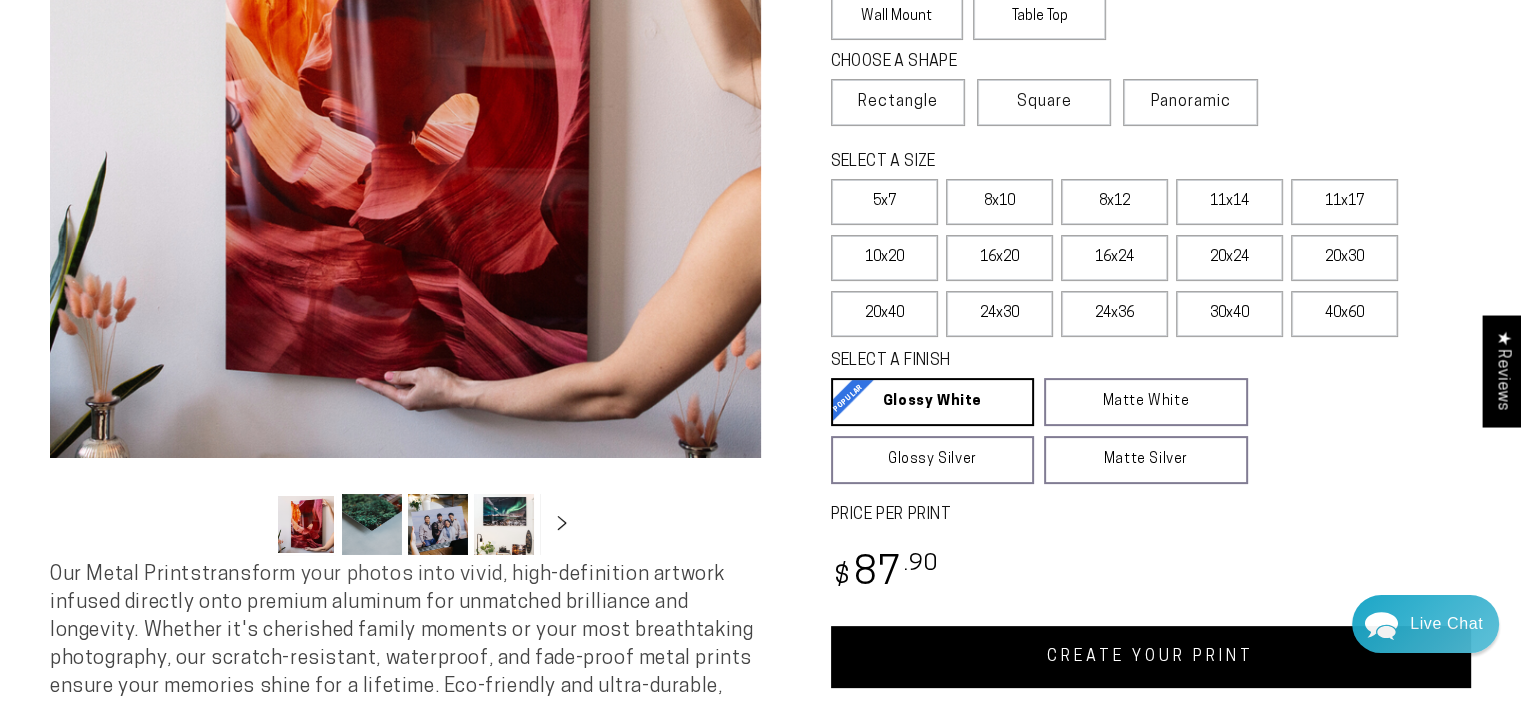 scroll, scrollTop: 427, scrollLeft: 0, axis: vertical 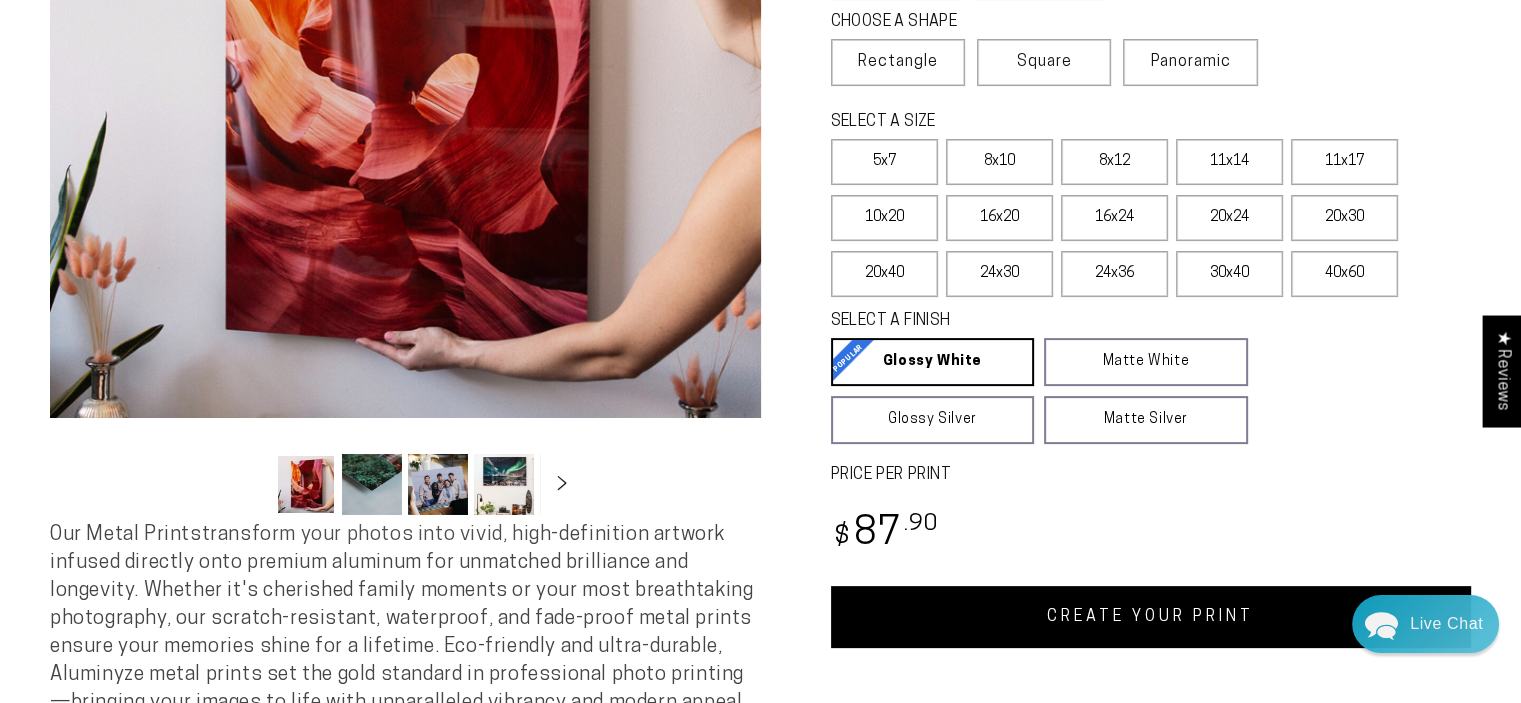 click on "CREATE YOUR PRINT" at bounding box center (1151, 617) 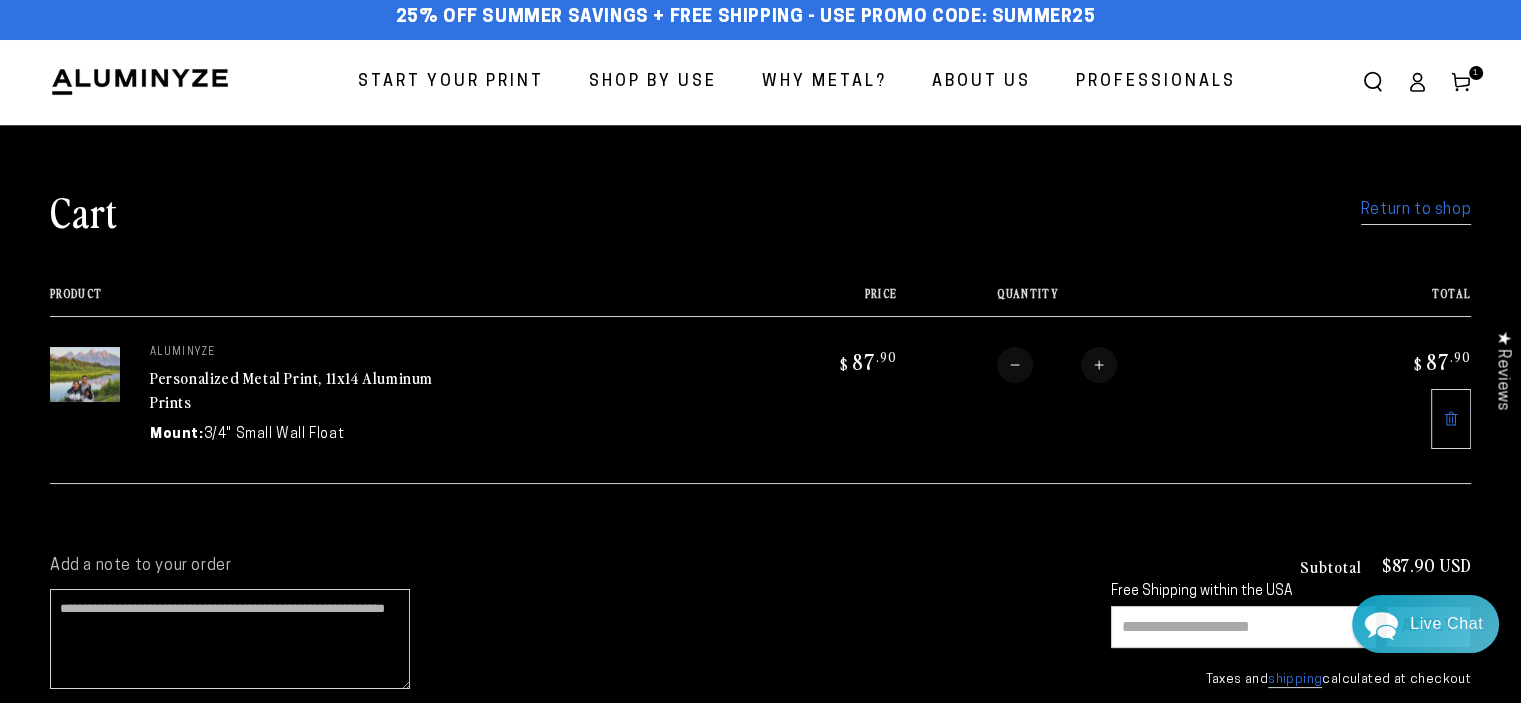 scroll, scrollTop: 12, scrollLeft: 0, axis: vertical 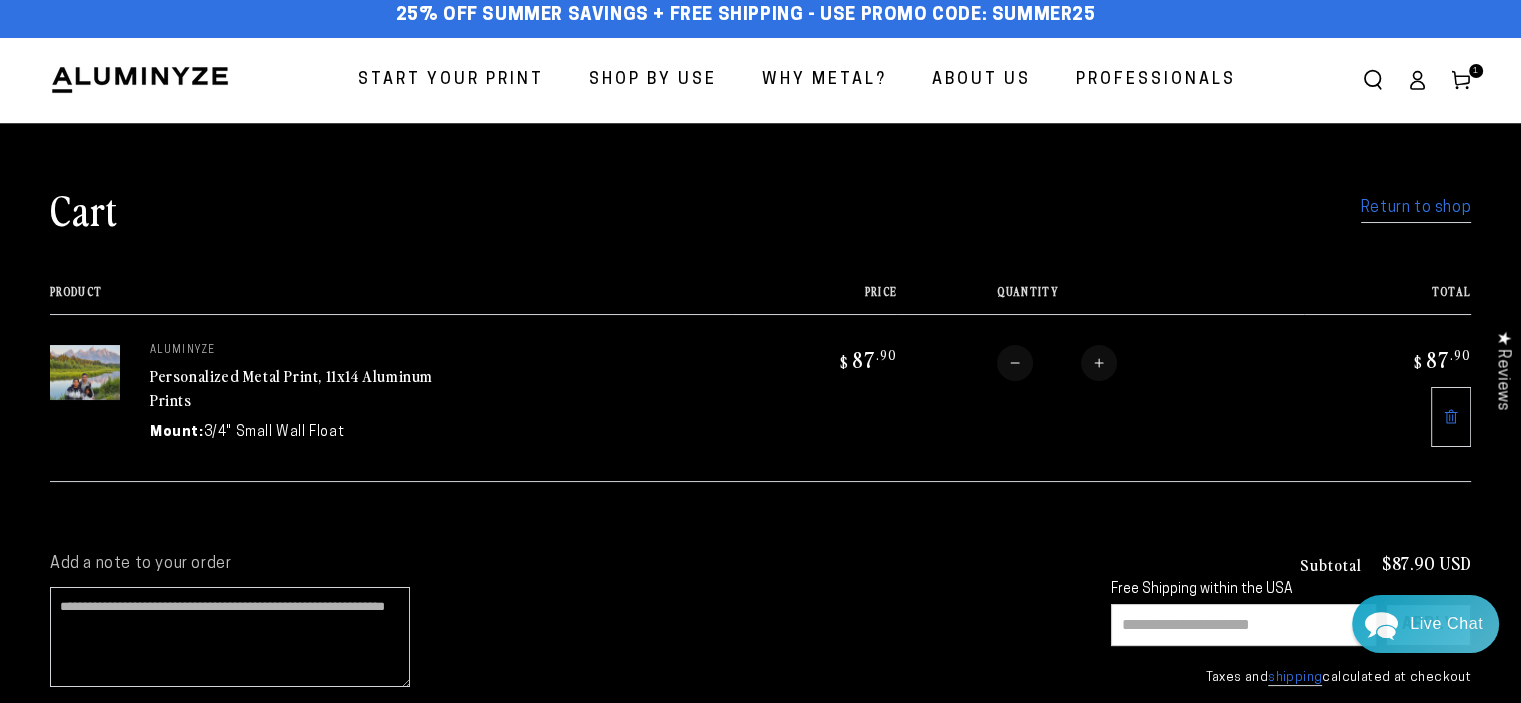 click at bounding box center [1243, 625] 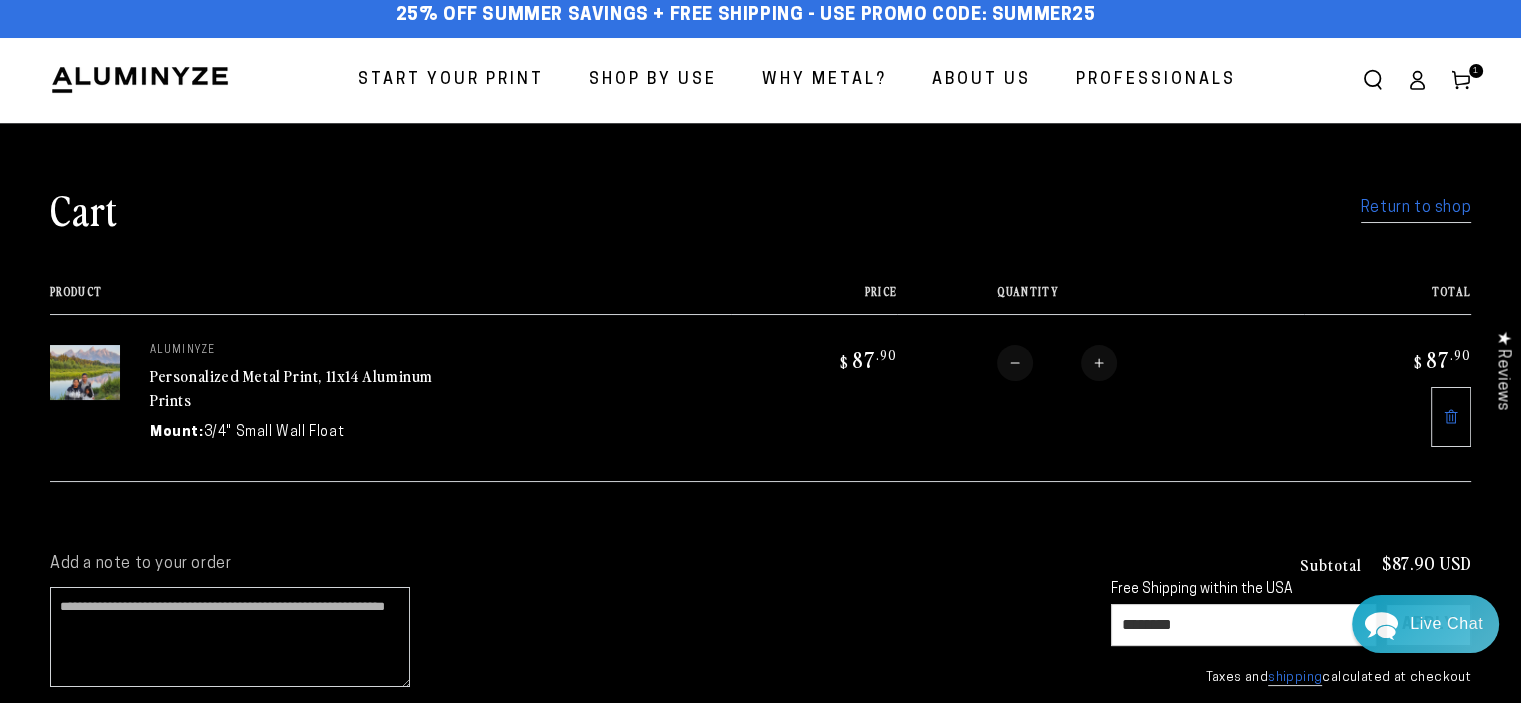 type on "********" 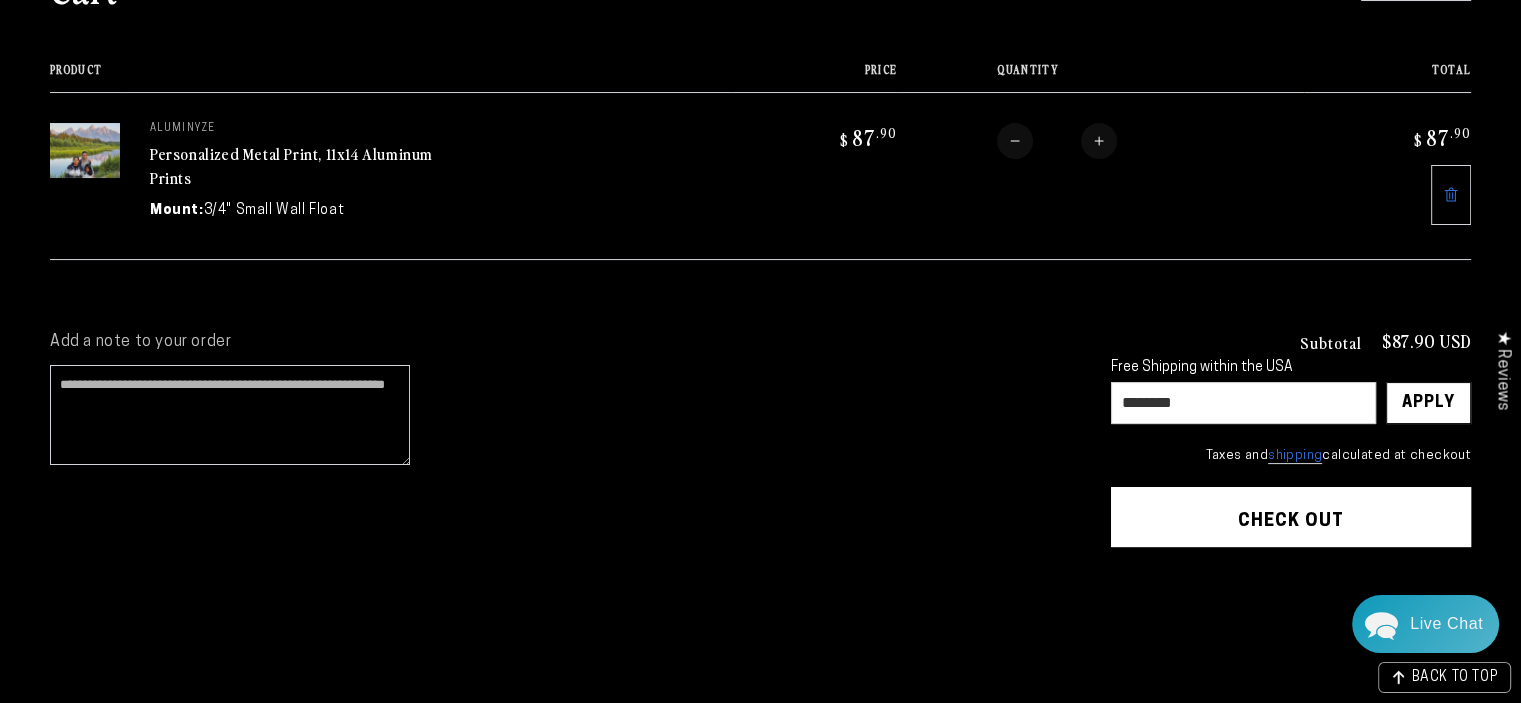 scroll, scrollTop: 252, scrollLeft: 0, axis: vertical 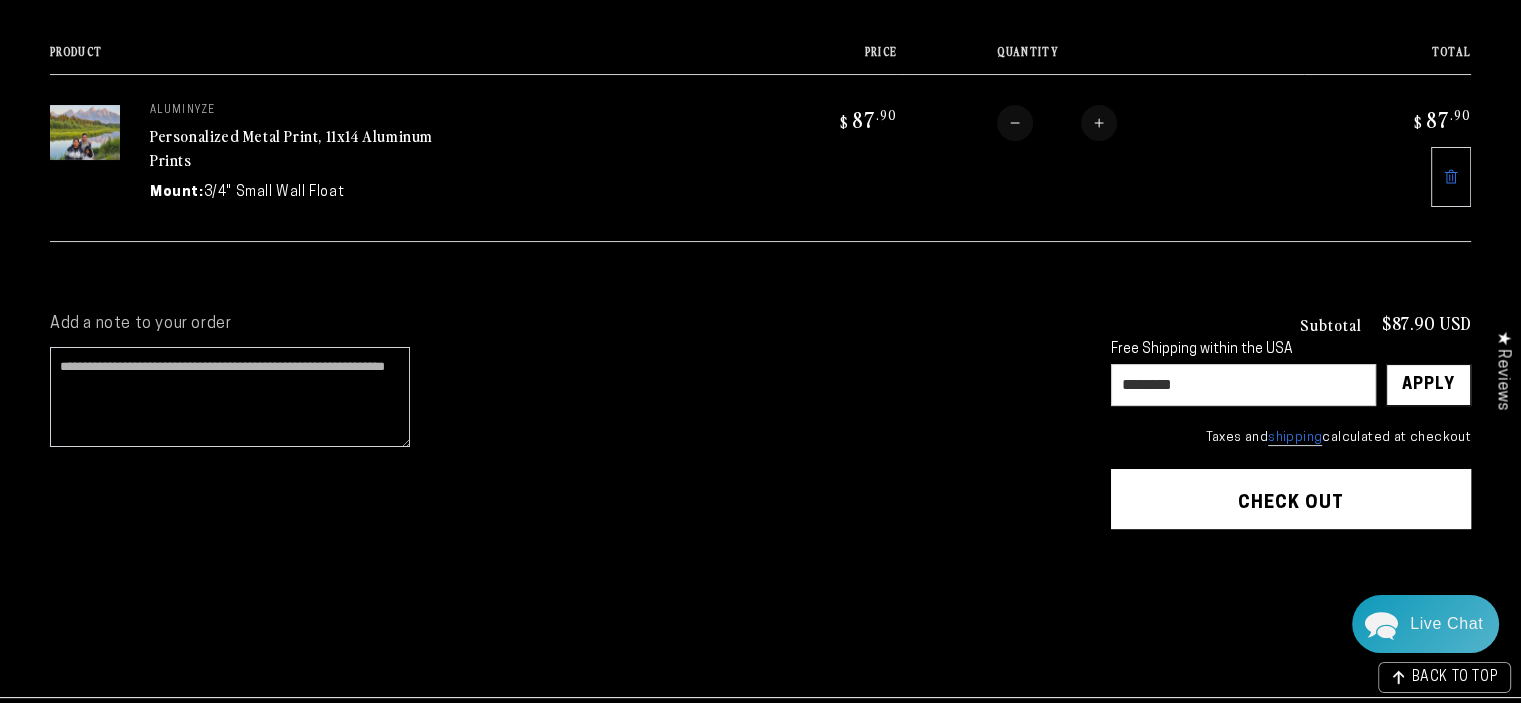 click on "Check out" at bounding box center (1291, 499) 